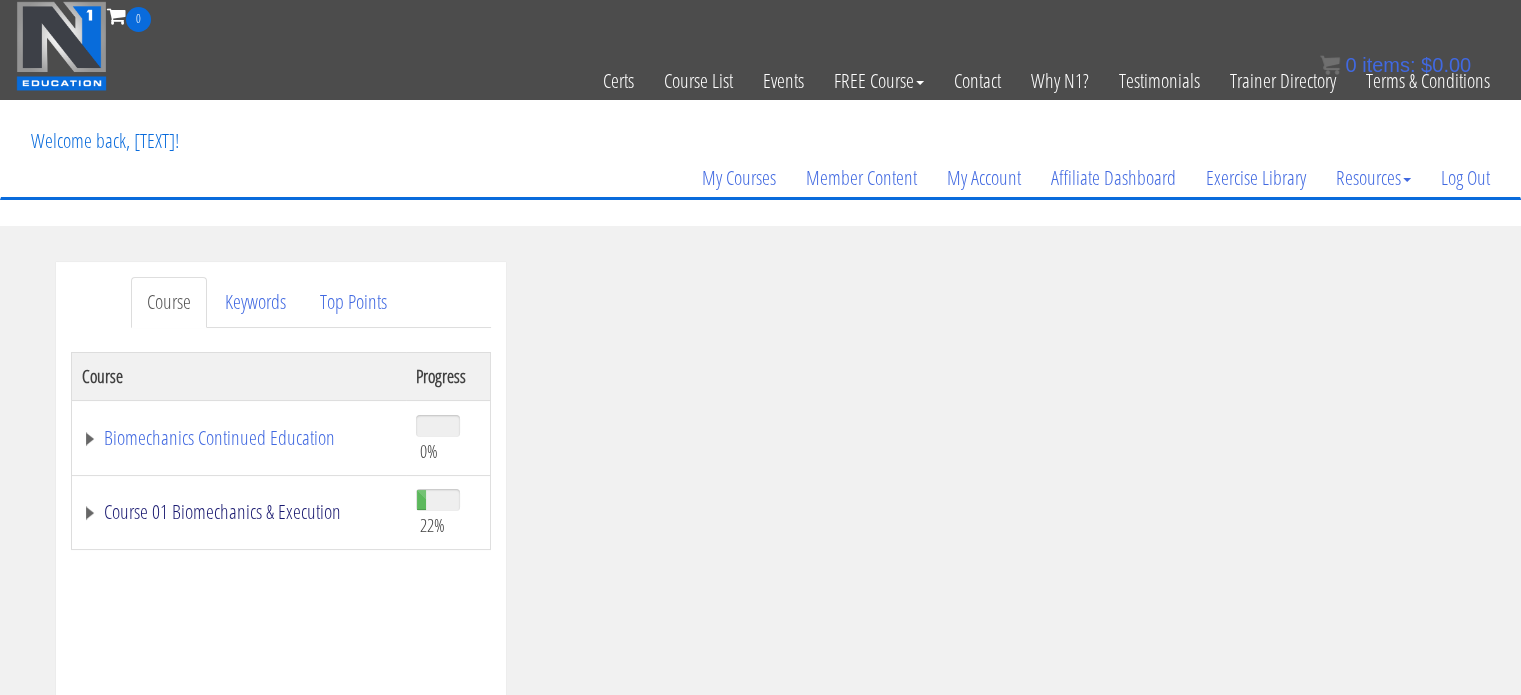 scroll, scrollTop: 0, scrollLeft: 0, axis: both 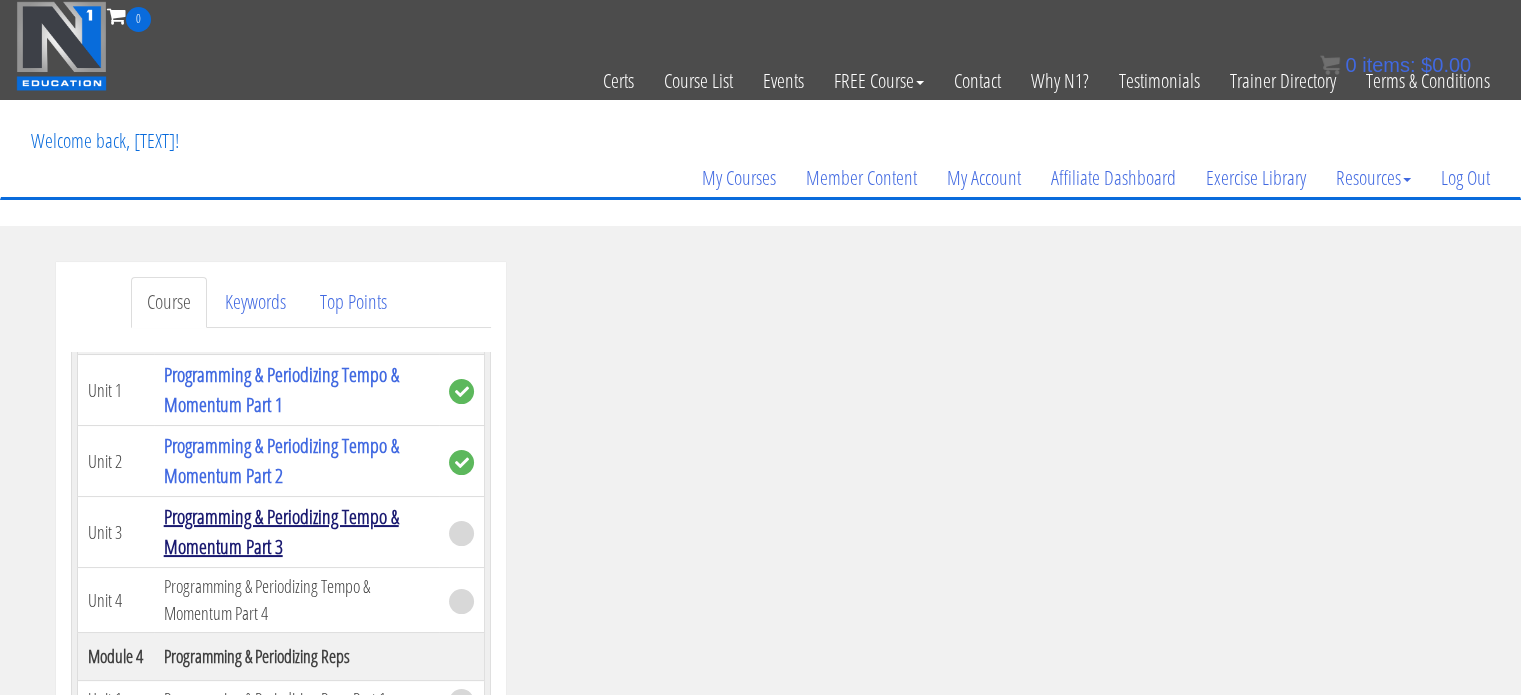 click on "Programming & Periodizing Tempo & Momentum Part 3" at bounding box center [281, 531] 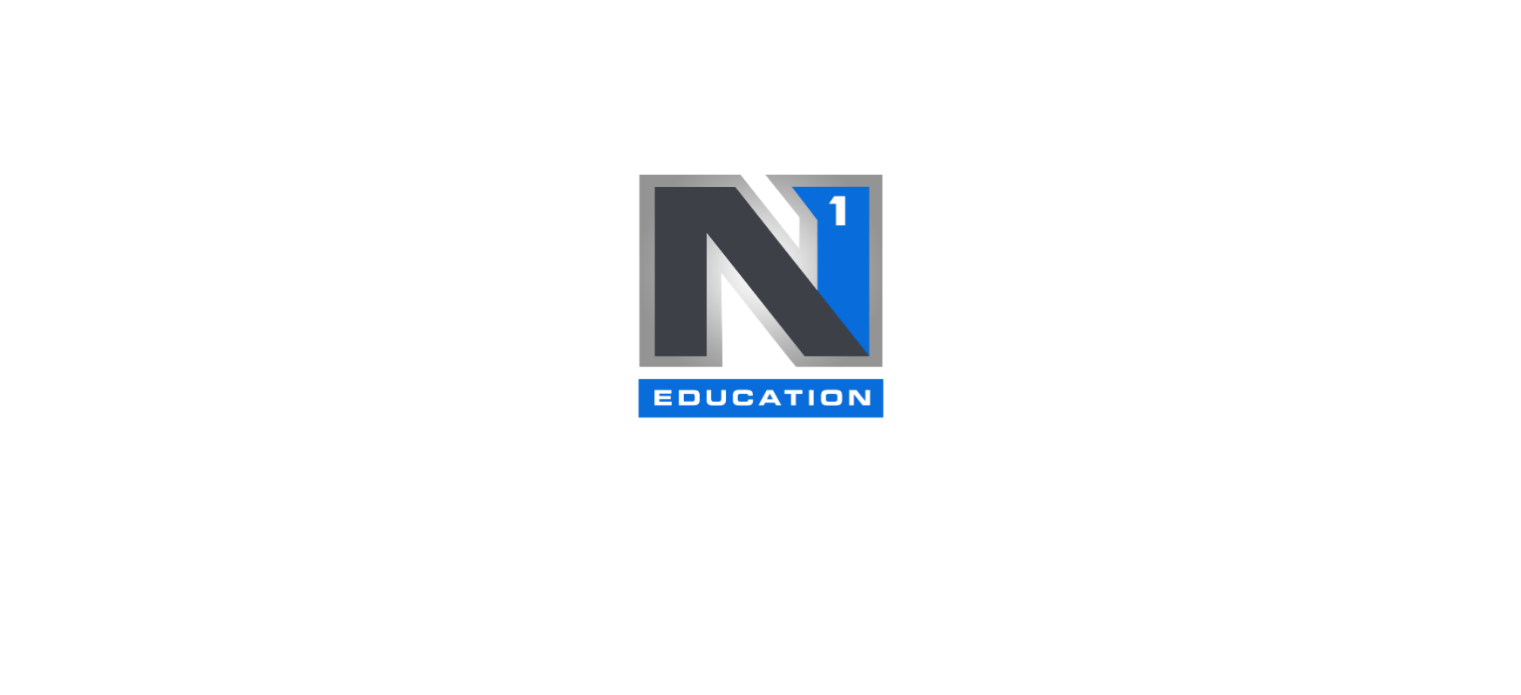 scroll, scrollTop: 0, scrollLeft: 0, axis: both 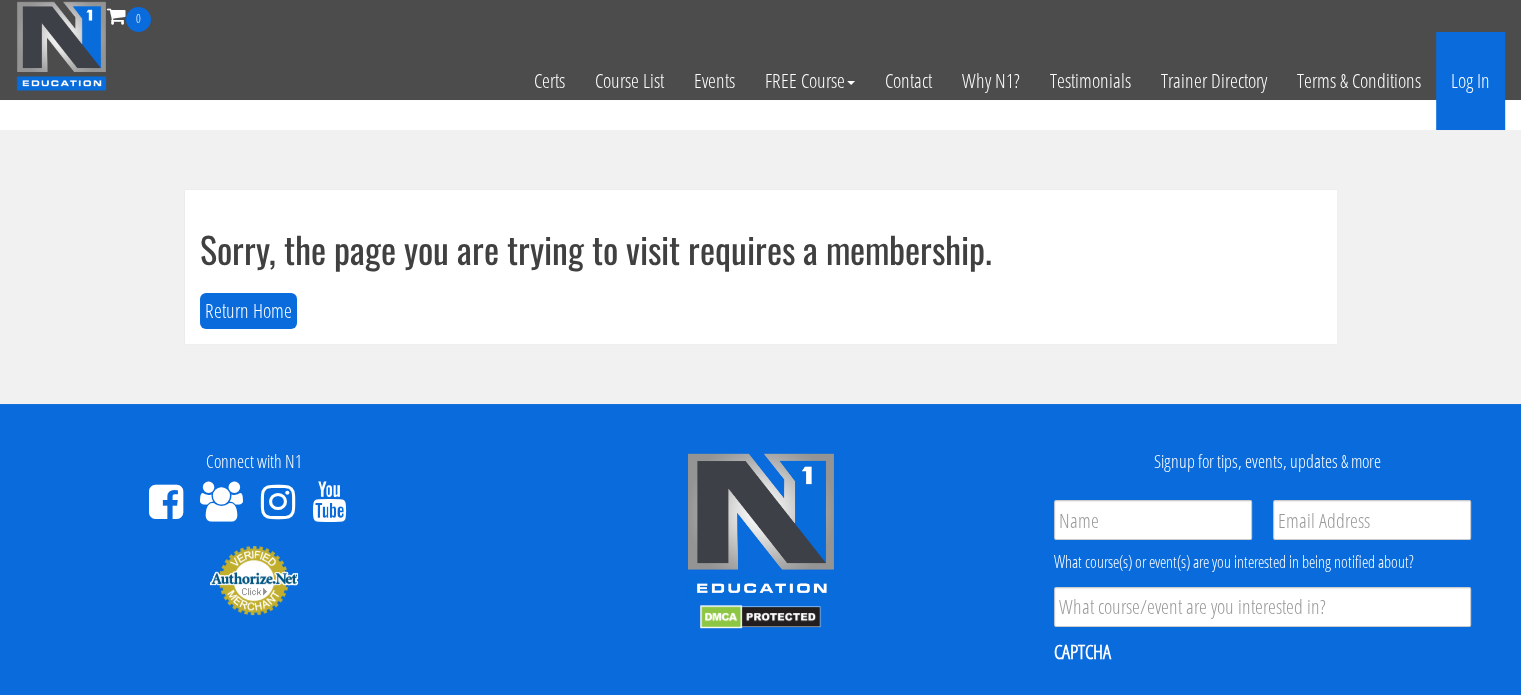 click on "Log In" at bounding box center (1470, 81) 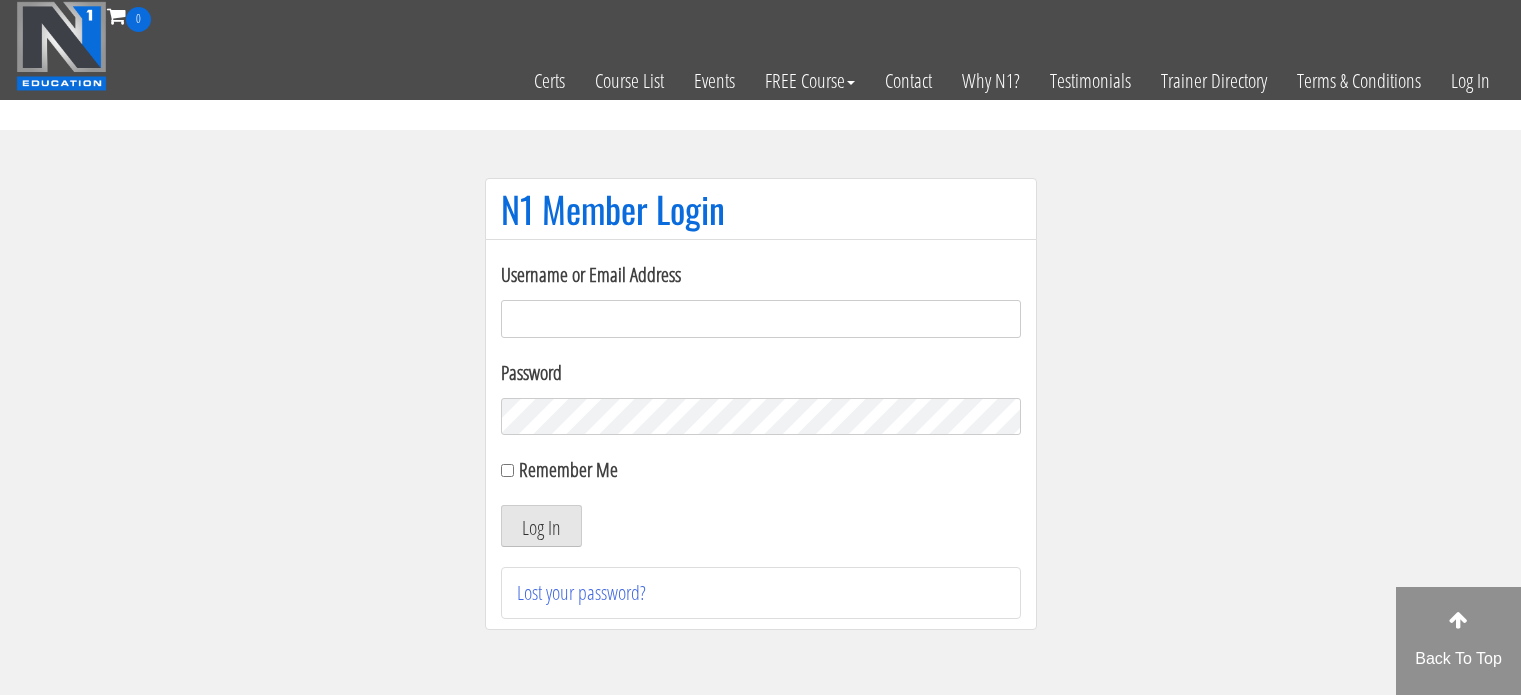 scroll, scrollTop: 0, scrollLeft: 0, axis: both 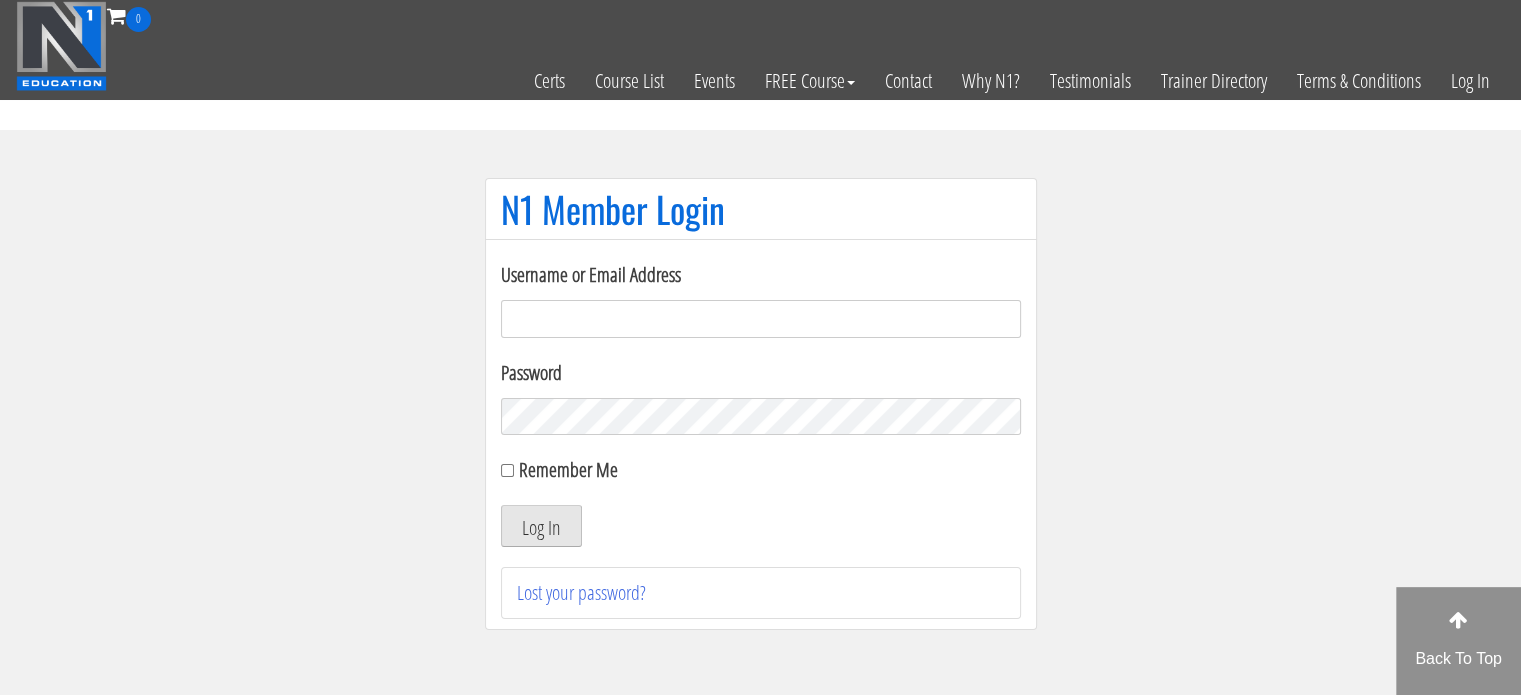 type on "jcoombes.cop@rothleylaw.com" 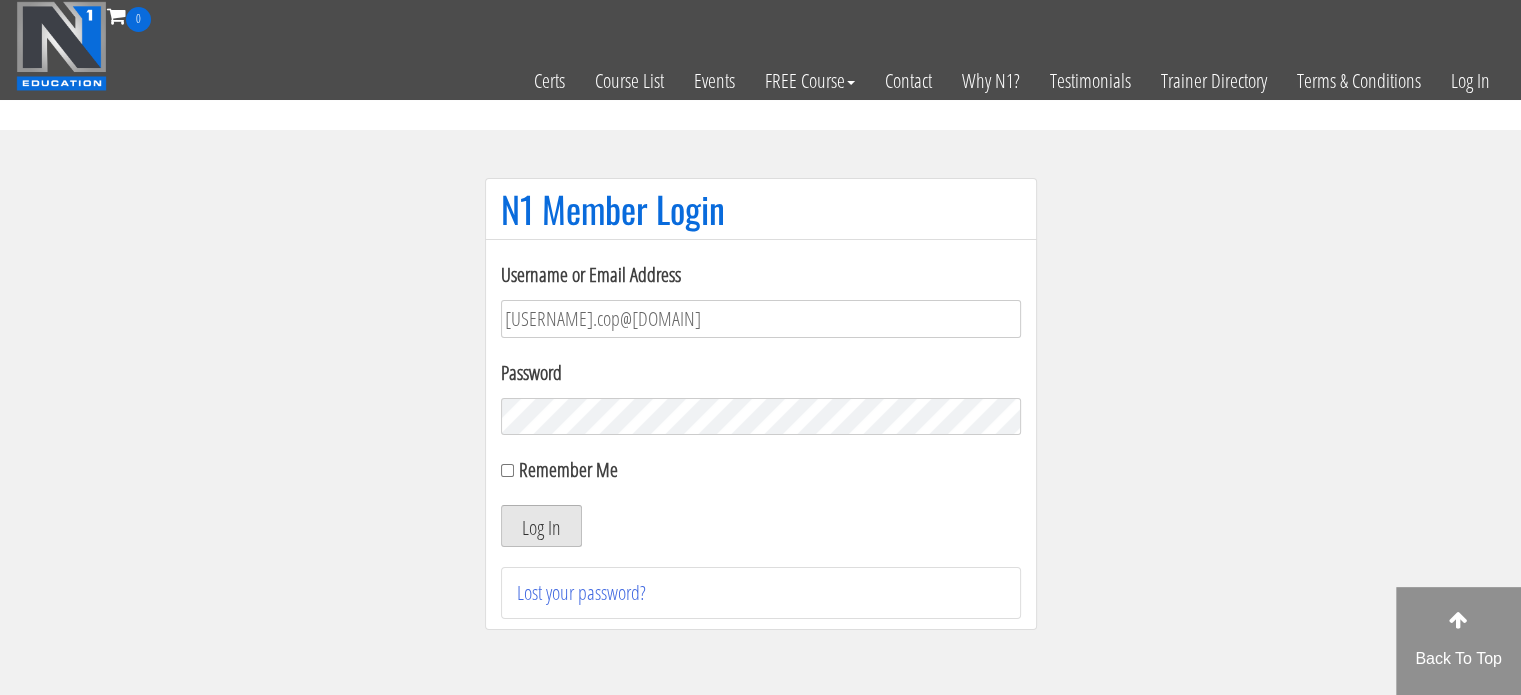 click on "Log In" at bounding box center [541, 526] 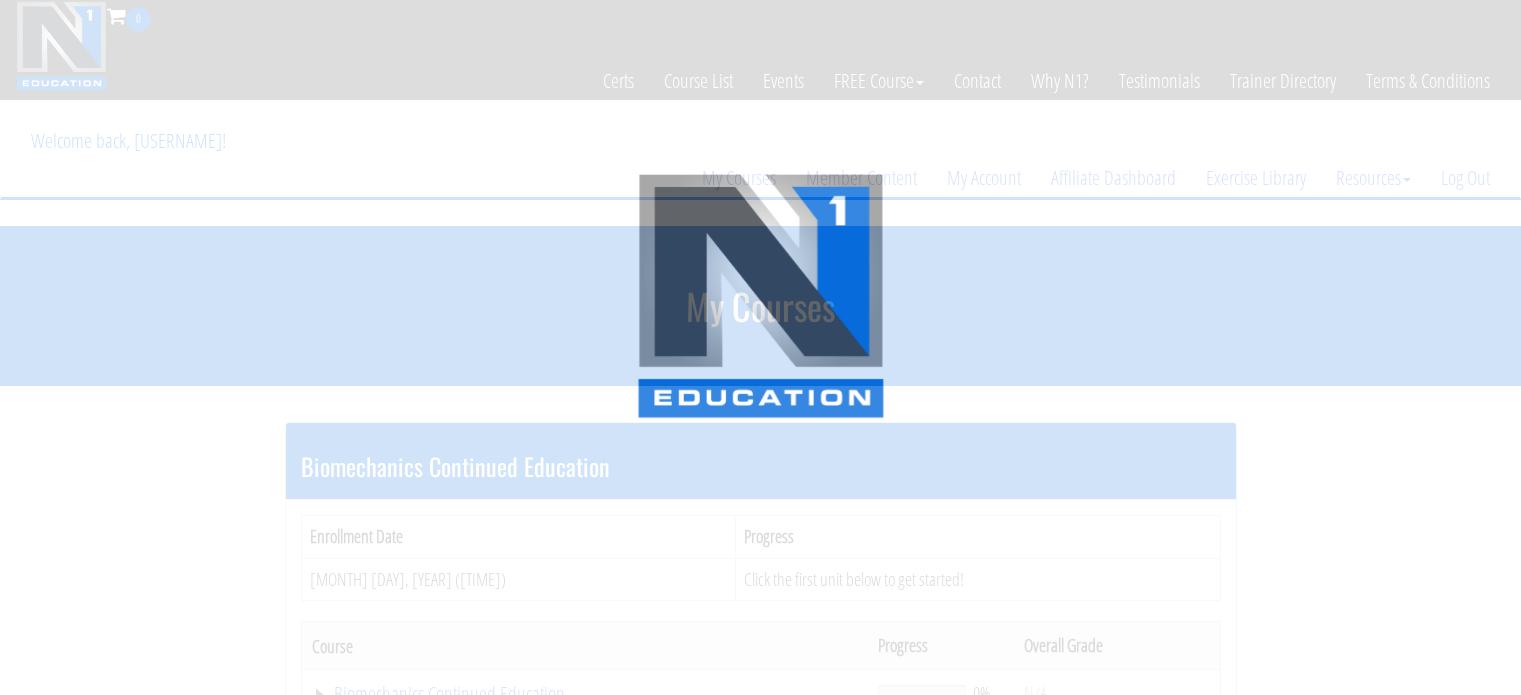 scroll, scrollTop: 0, scrollLeft: 0, axis: both 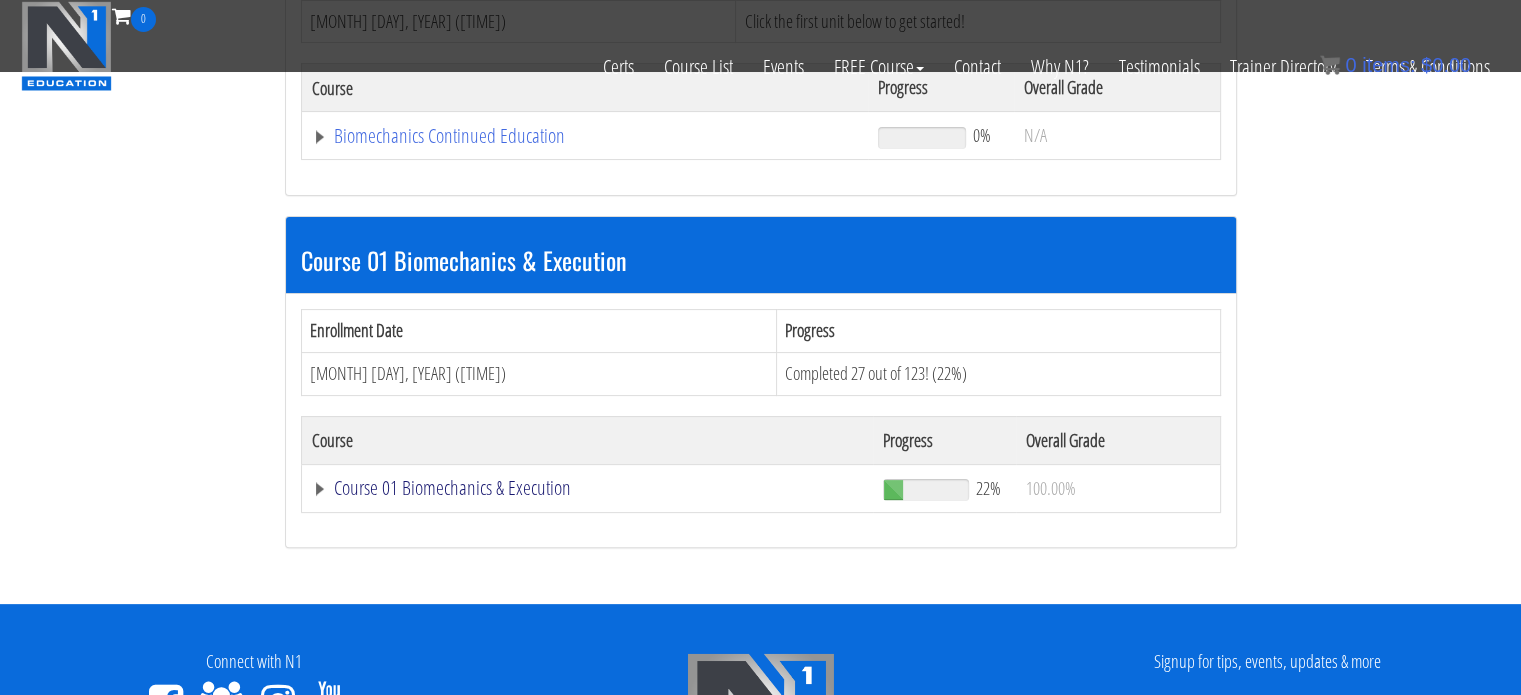 click on "Course 01 Biomechanics & Execution" at bounding box center (585, 136) 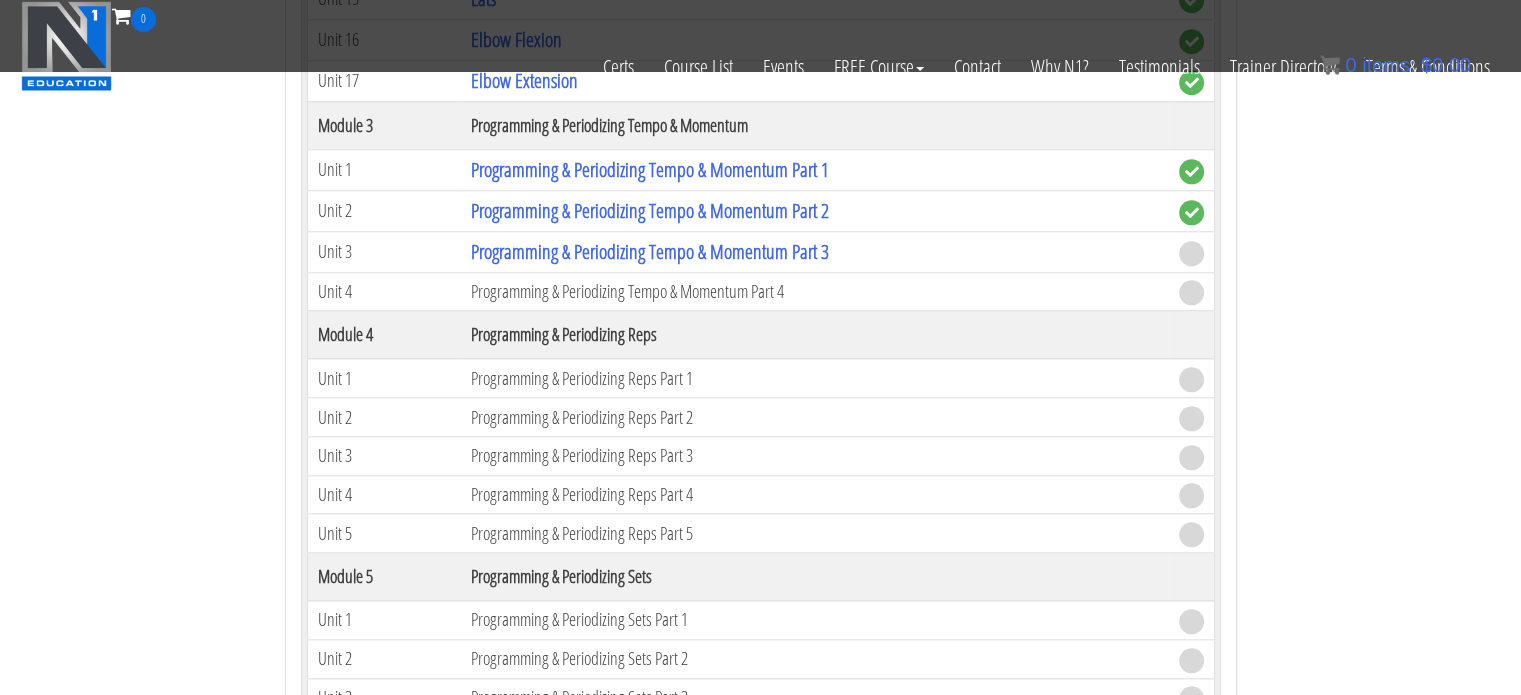 scroll, scrollTop: 2020, scrollLeft: 0, axis: vertical 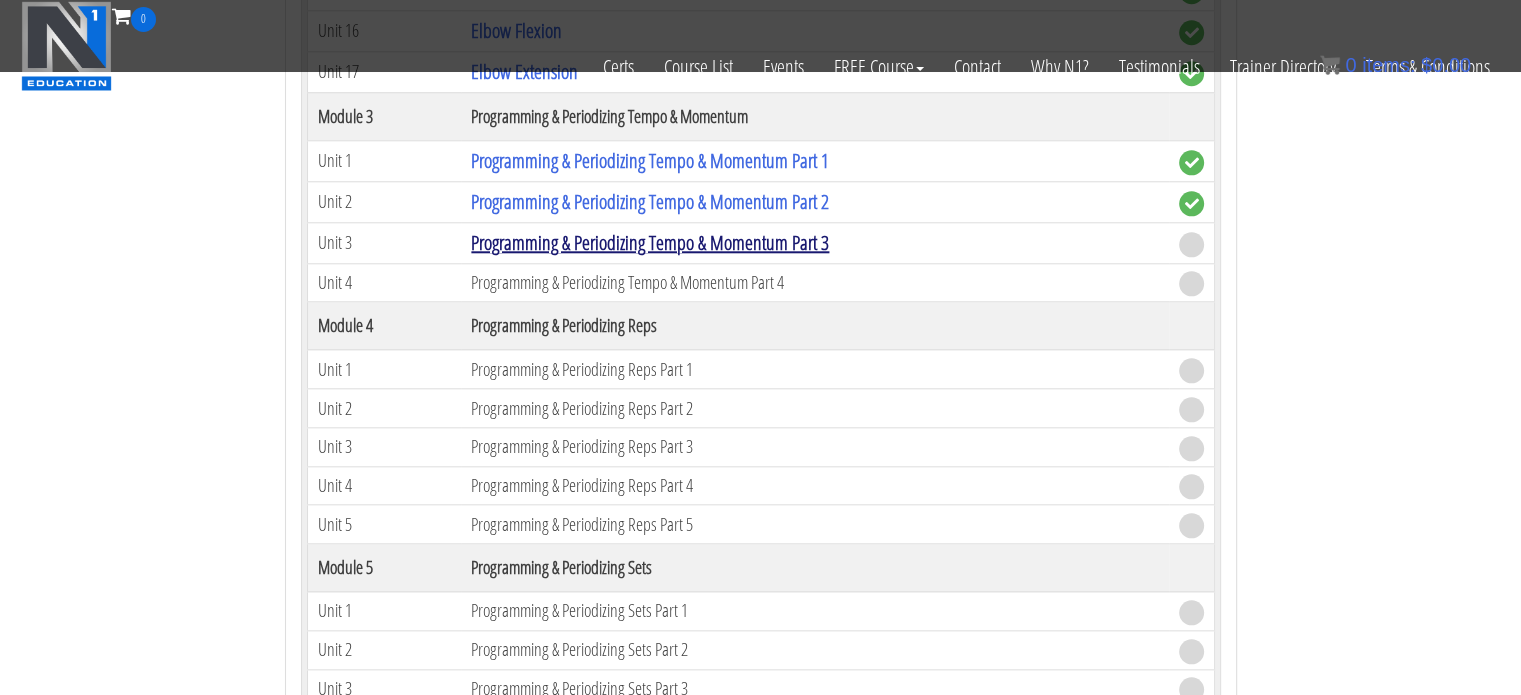 click on "Programming & Periodizing Tempo & Momentum Part 3" at bounding box center [650, 242] 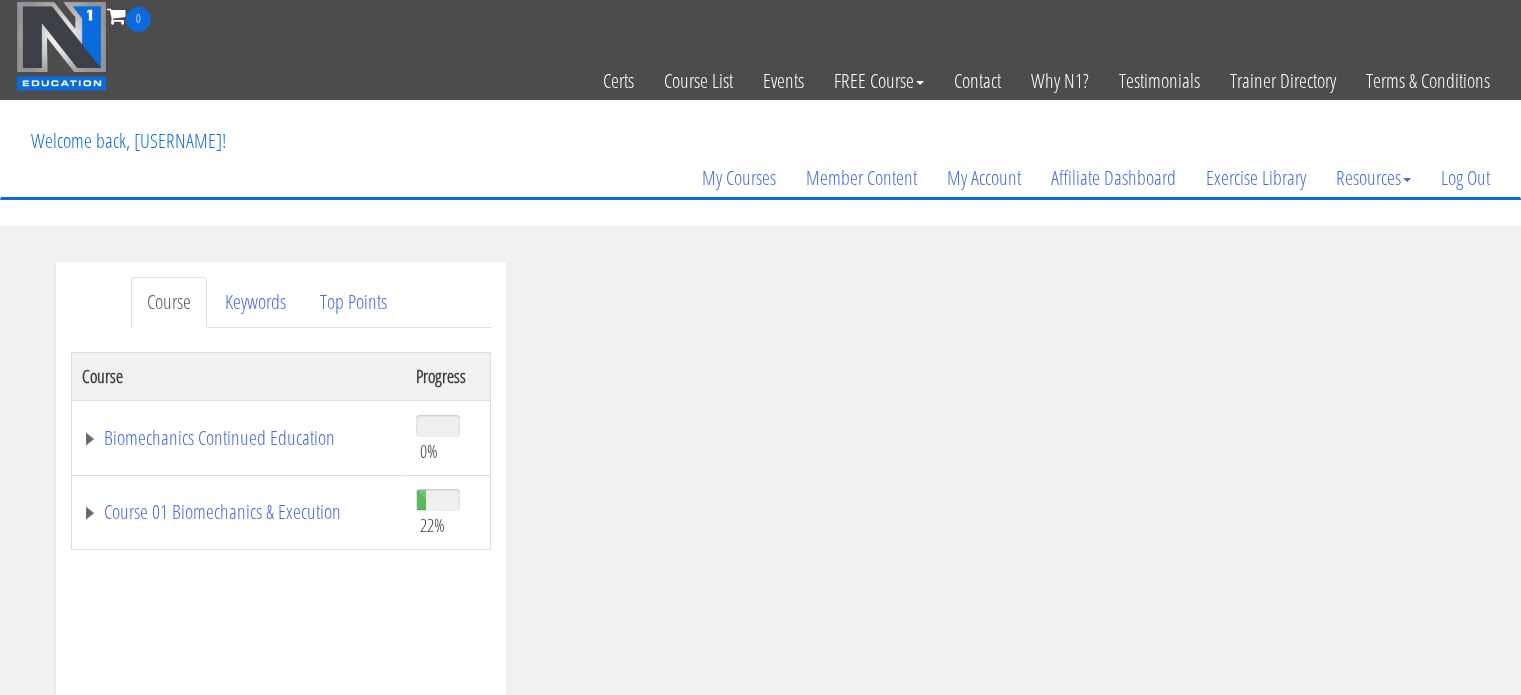 scroll, scrollTop: 0, scrollLeft: 0, axis: both 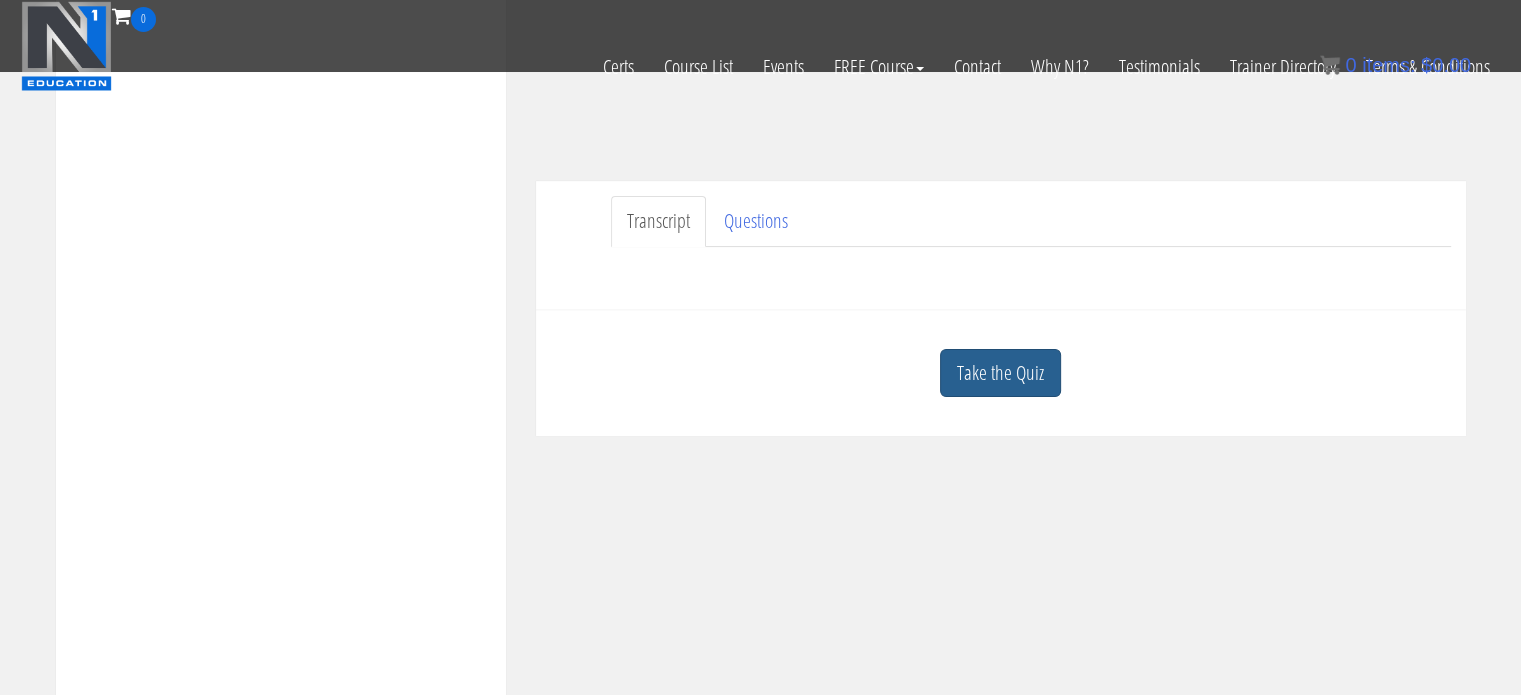 click on "Take the Quiz" at bounding box center (1000, 373) 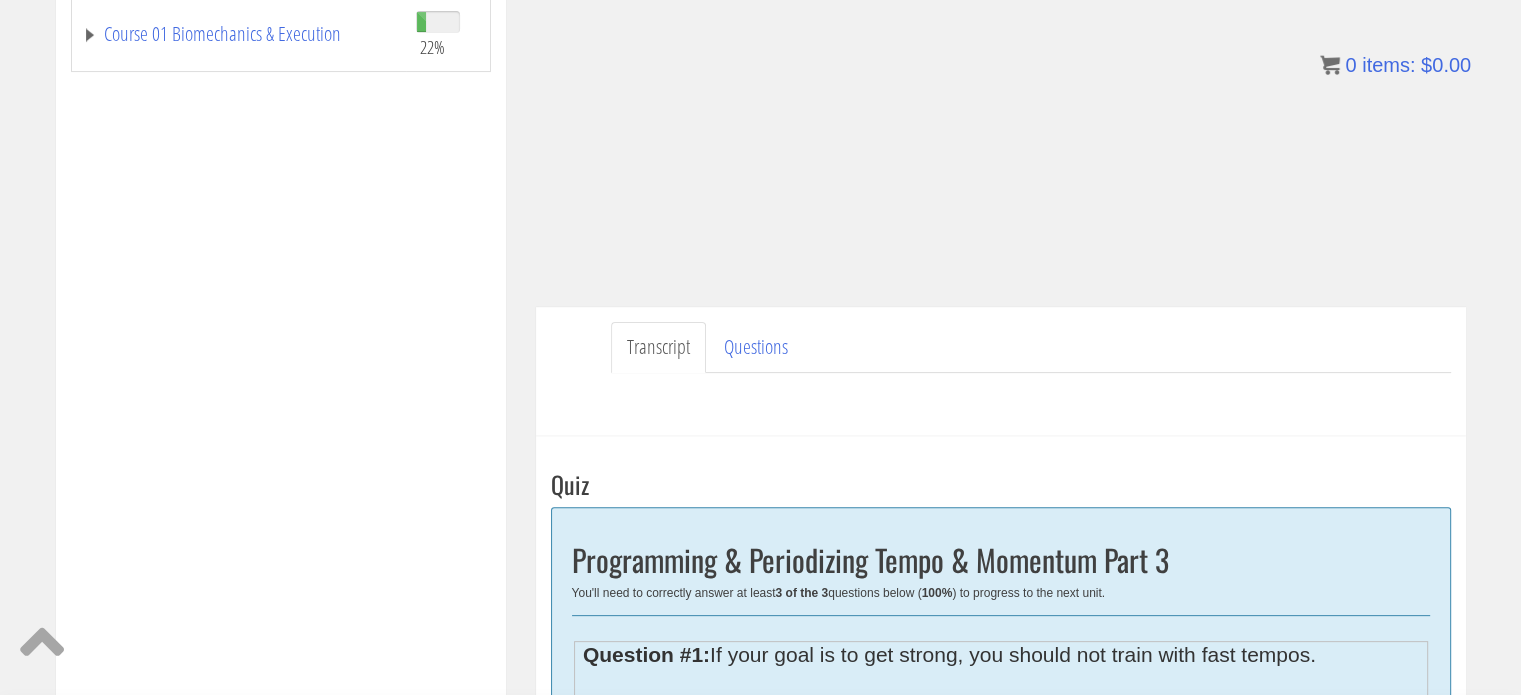 scroll, scrollTop: 0, scrollLeft: 0, axis: both 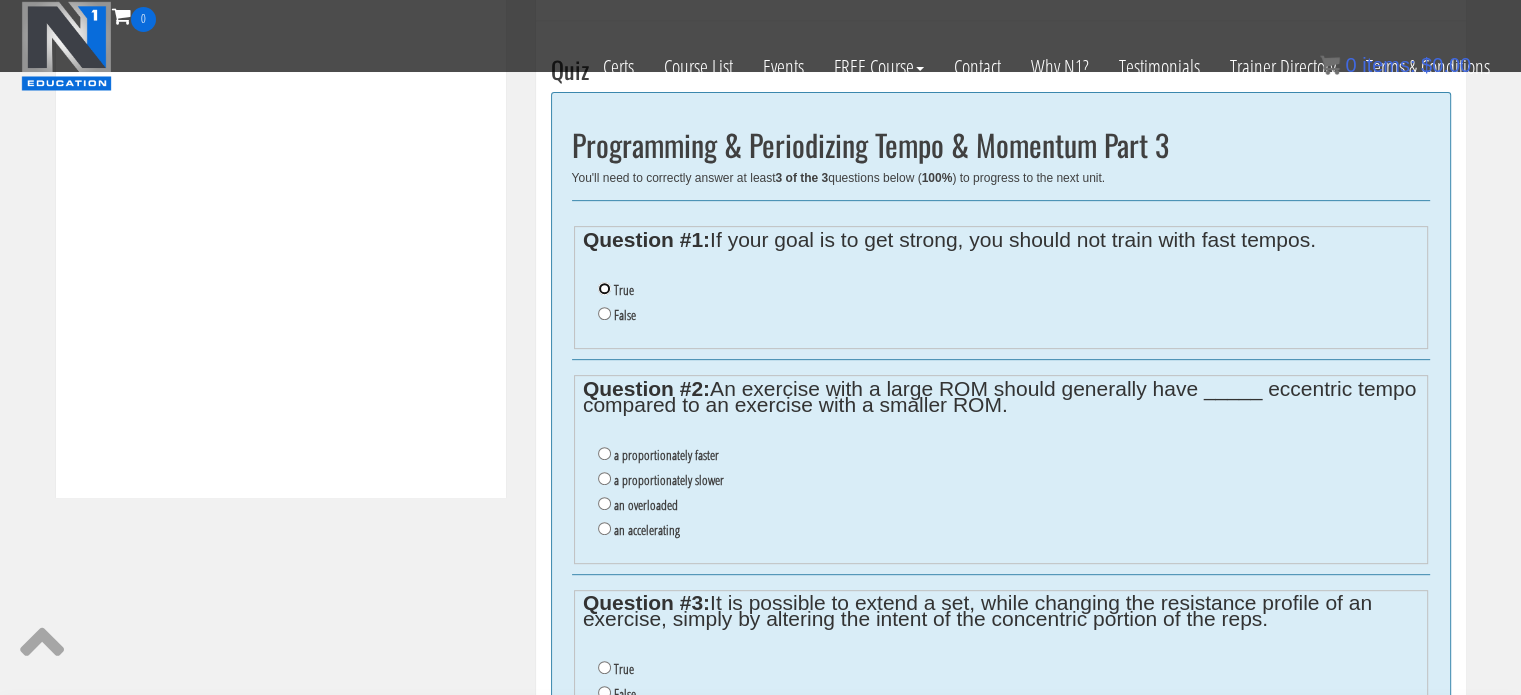 click on "True" at bounding box center (604, 288) 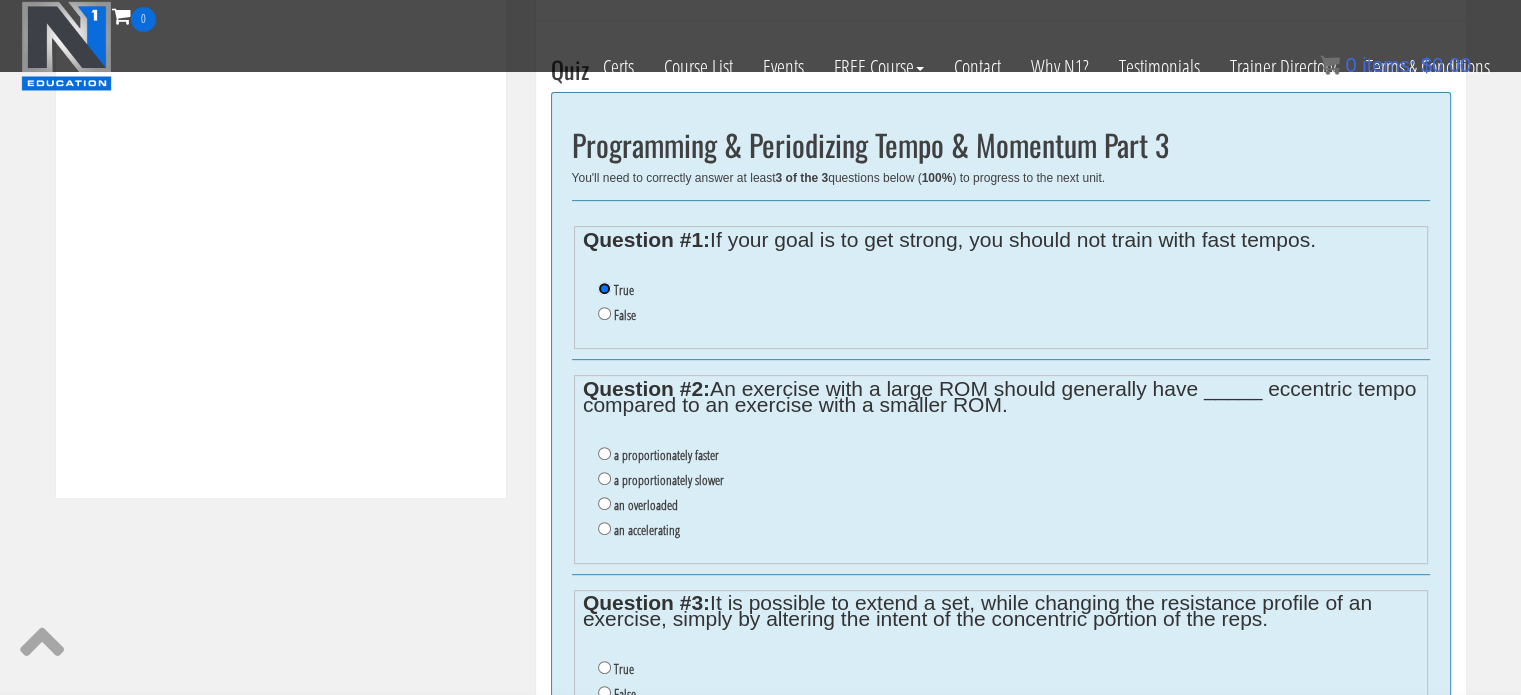 click on "True" at bounding box center [604, 288] 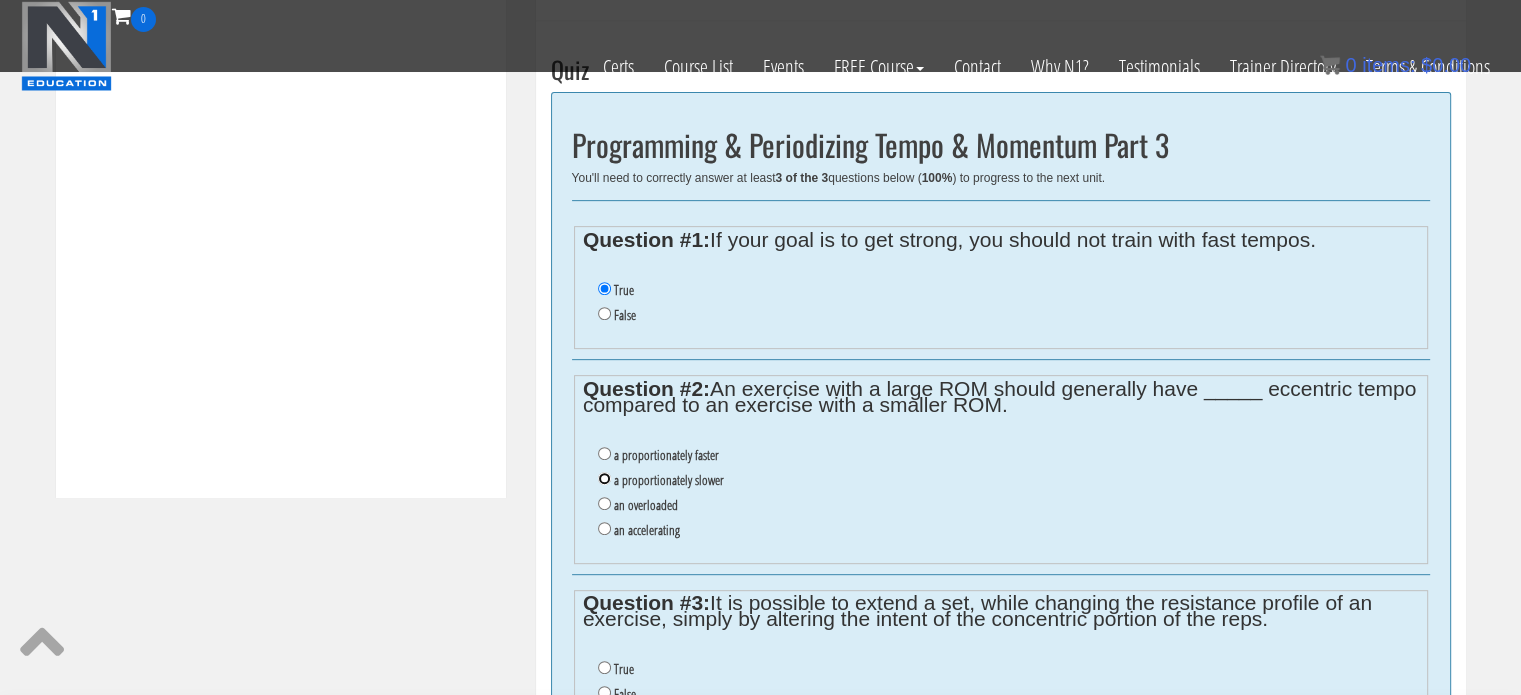 click on "a proportionately slower" at bounding box center [604, 478] 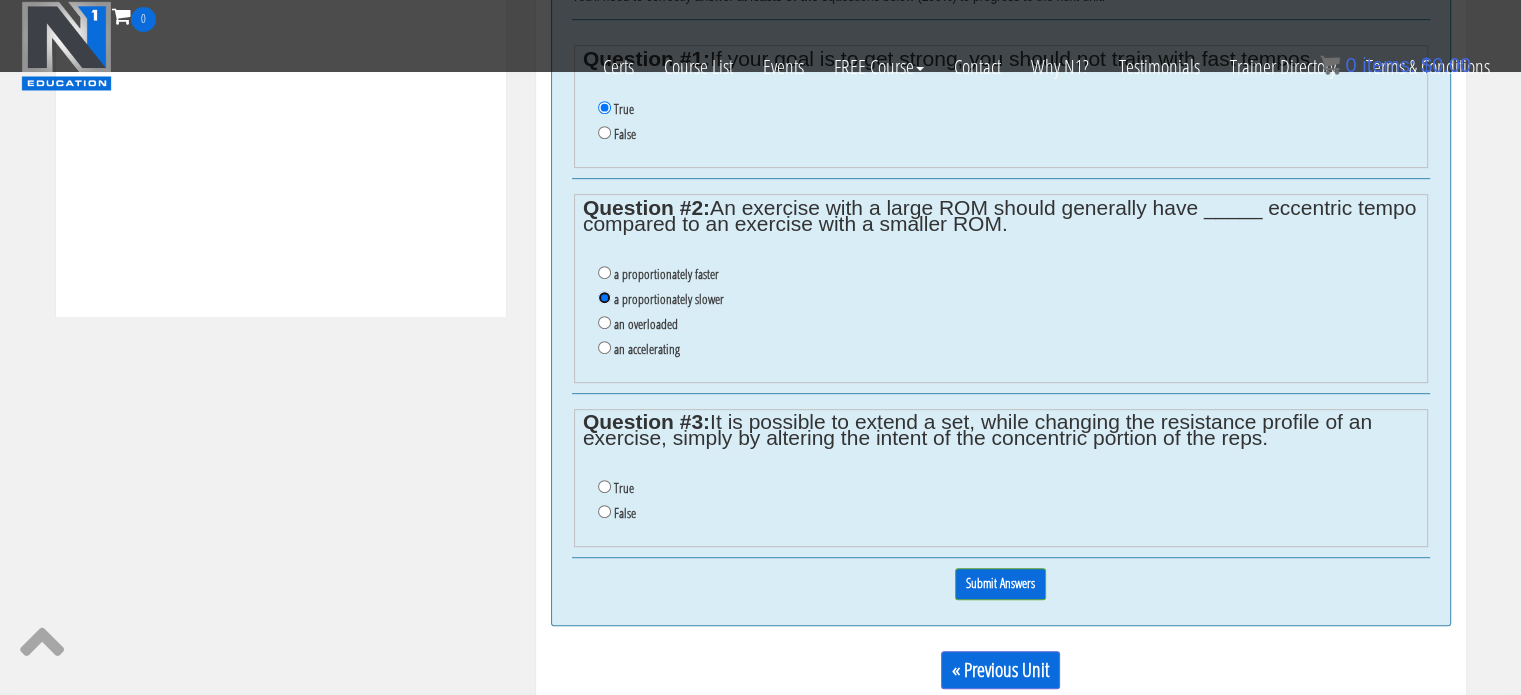 scroll, scrollTop: 951, scrollLeft: 0, axis: vertical 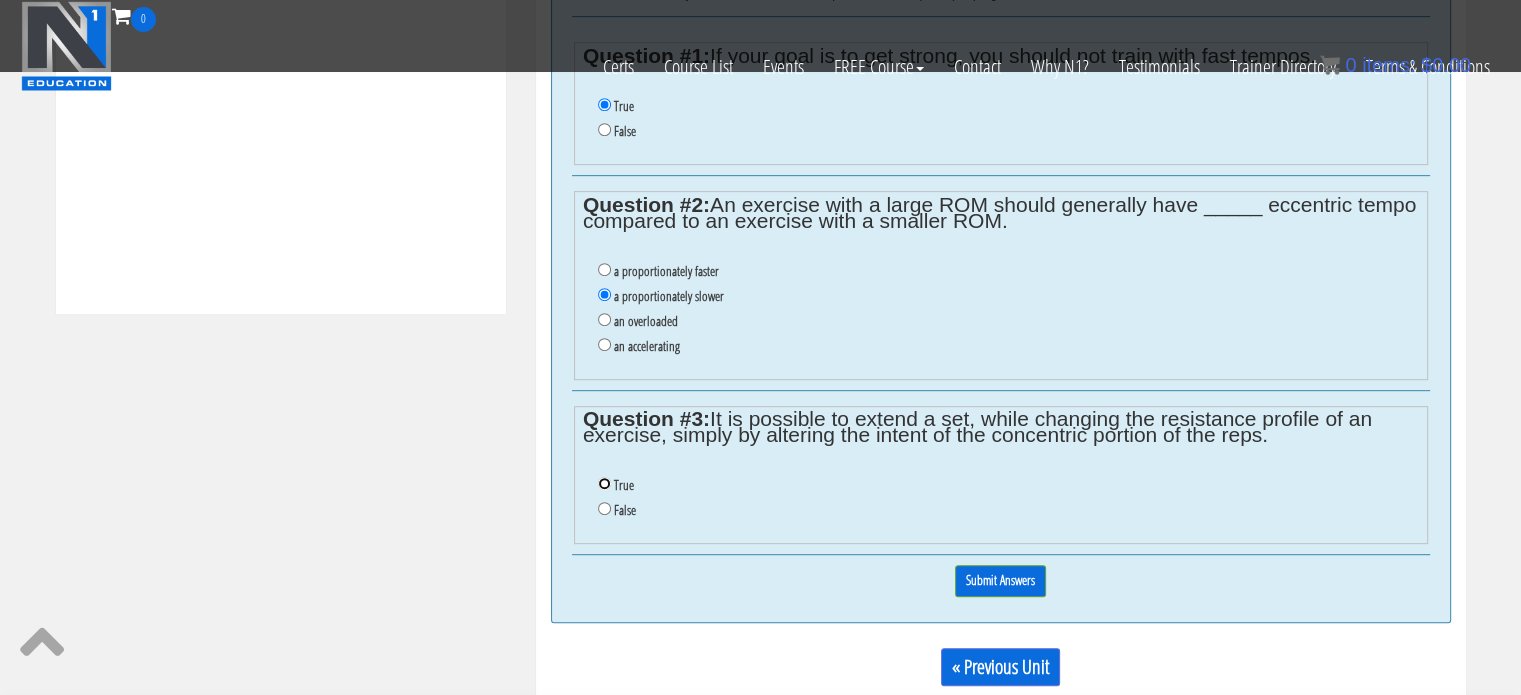 click on "True" at bounding box center [604, 483] 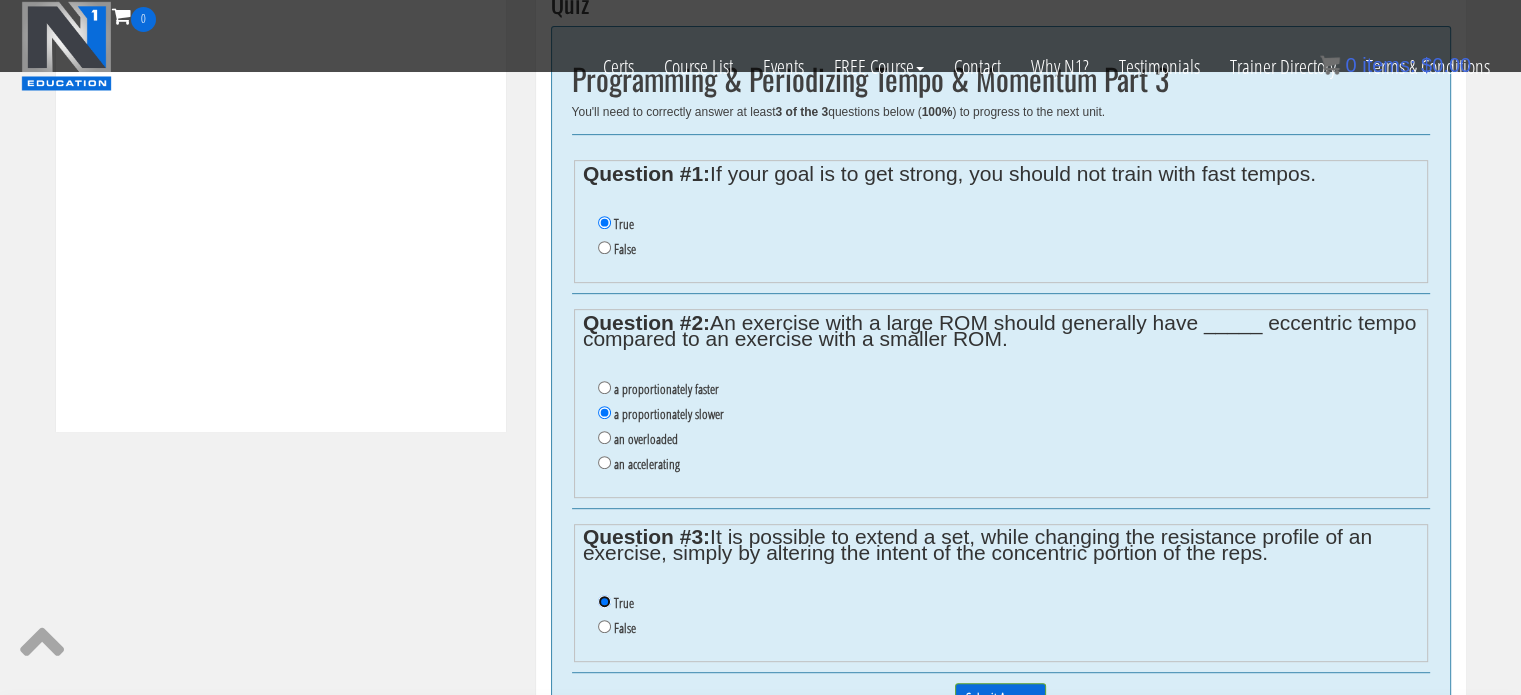 scroll, scrollTop: 828, scrollLeft: 0, axis: vertical 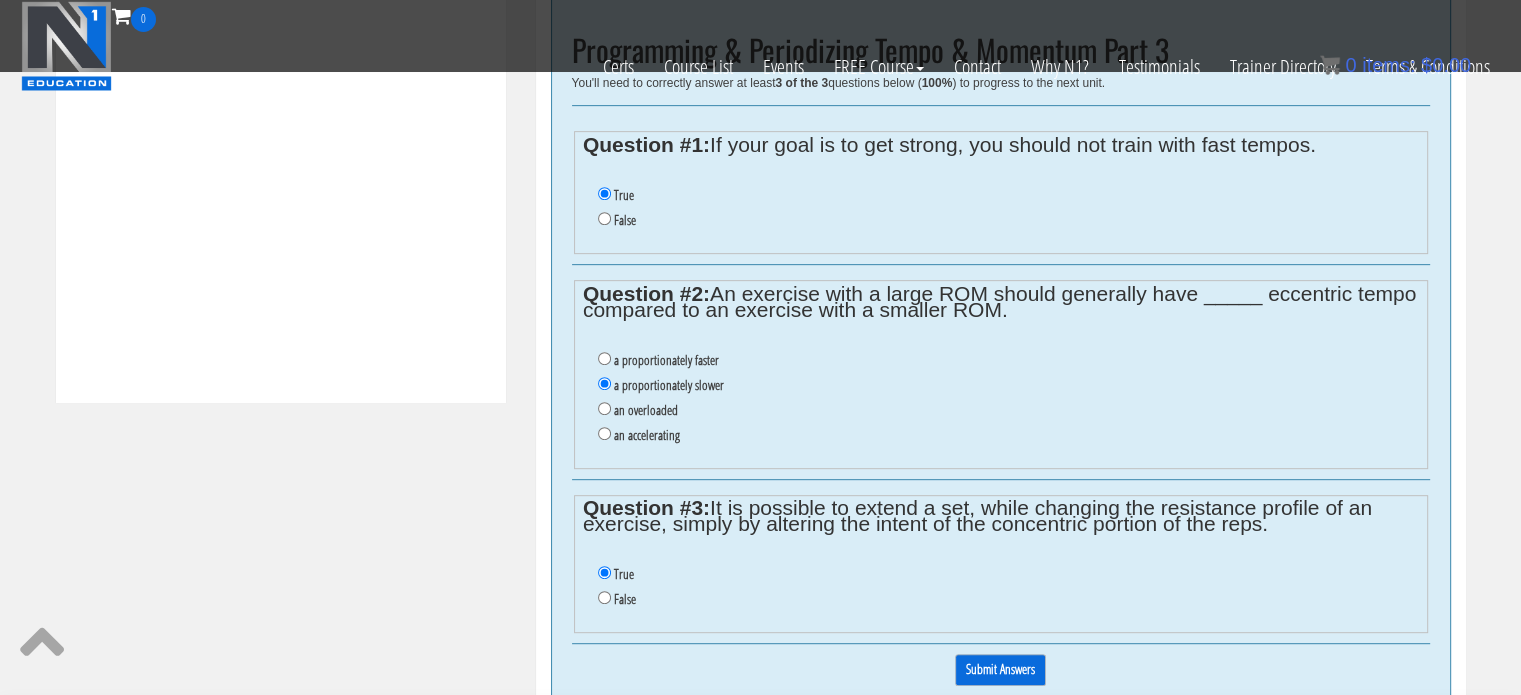 click on "Submit Answers" at bounding box center (1000, 669) 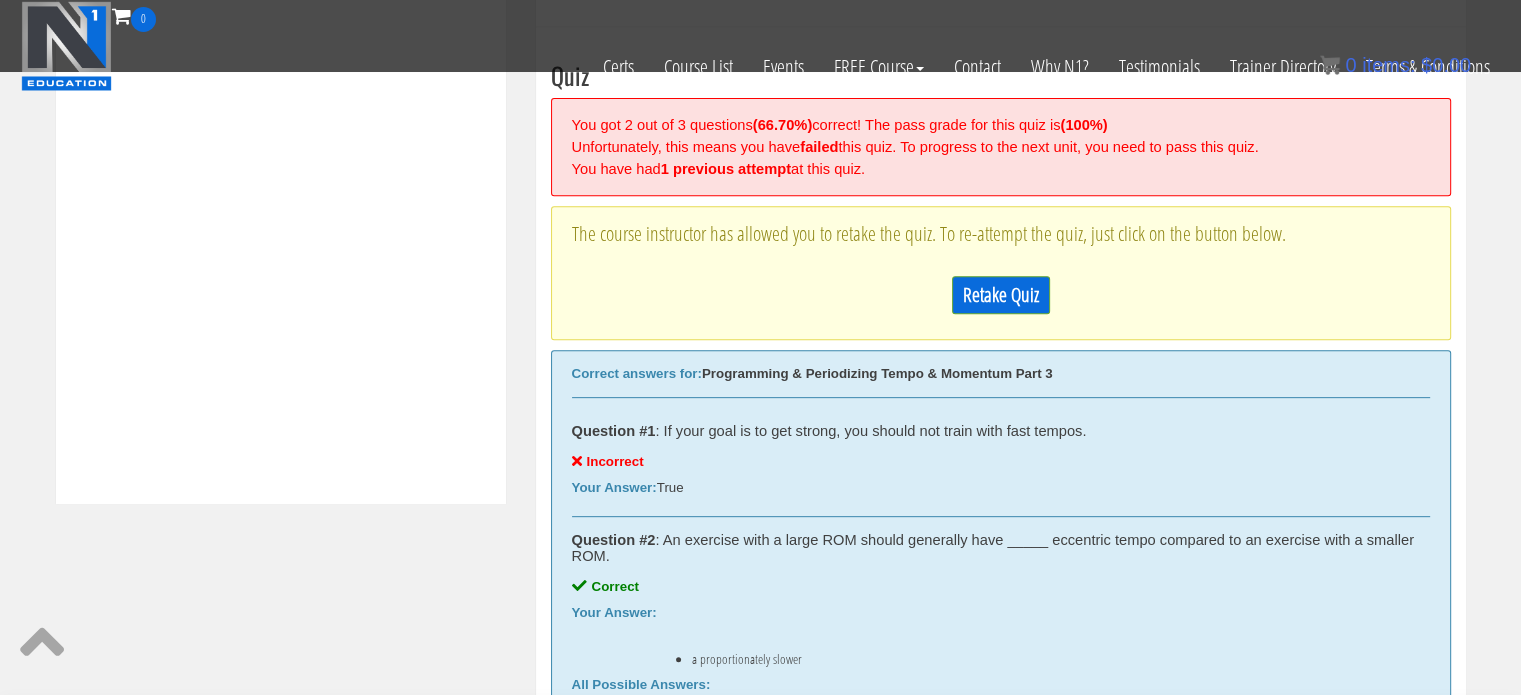 scroll, scrollTop: 758, scrollLeft: 0, axis: vertical 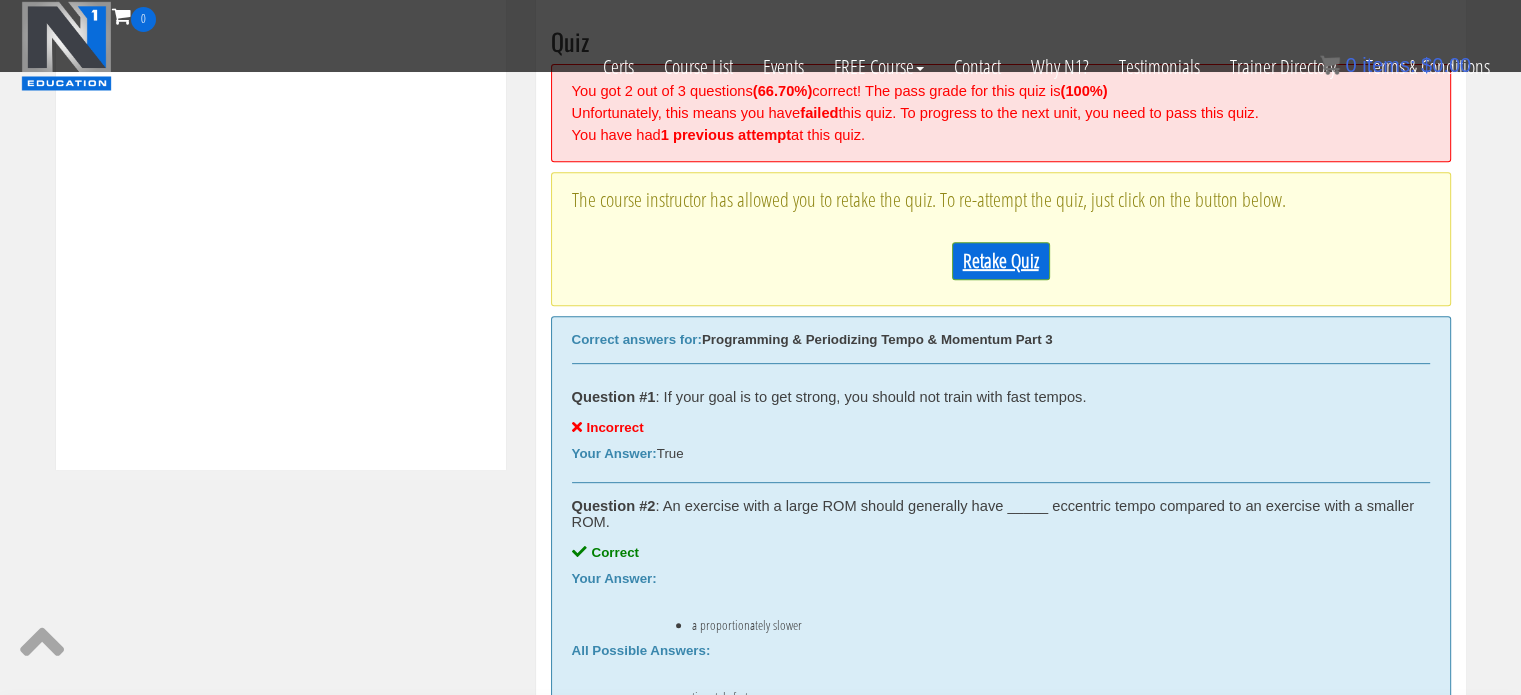 click on "Retake Quiz" at bounding box center [1001, 261] 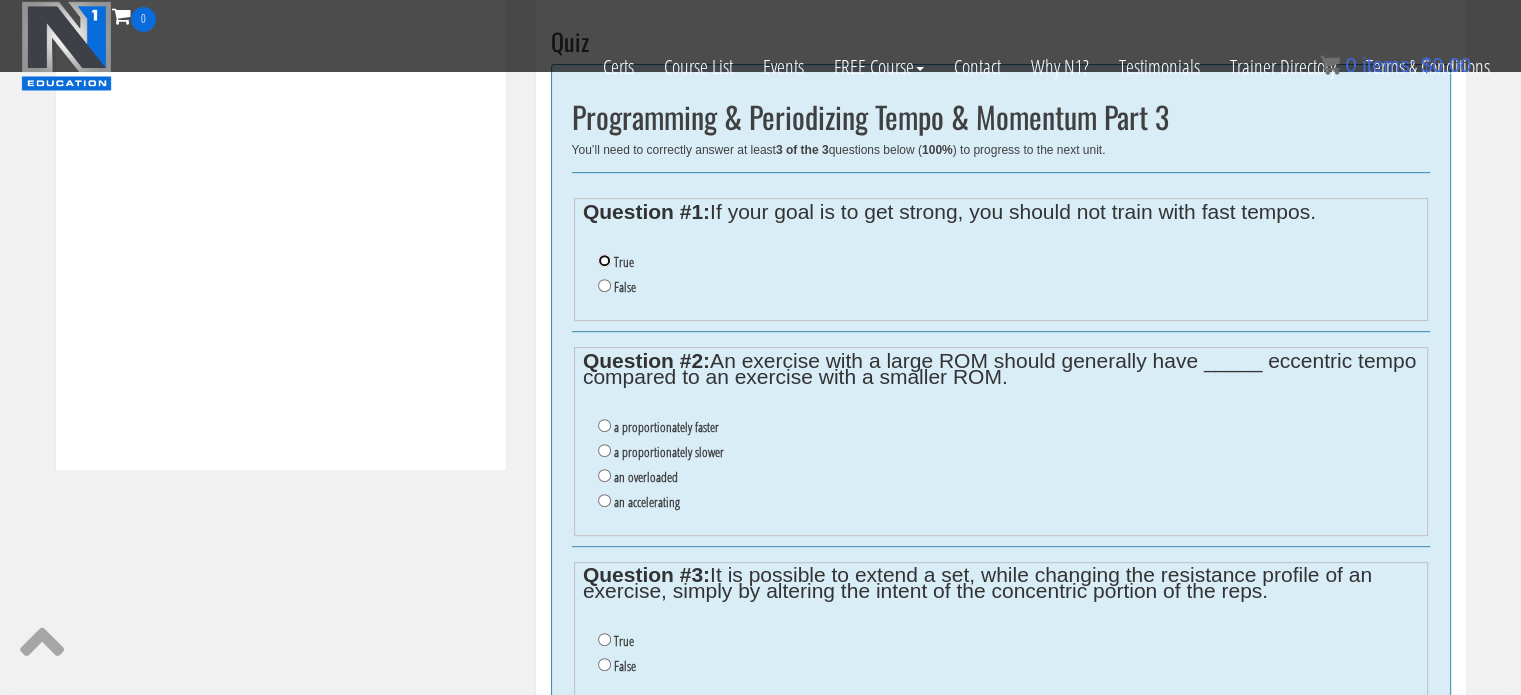 click on "True" at bounding box center [604, 260] 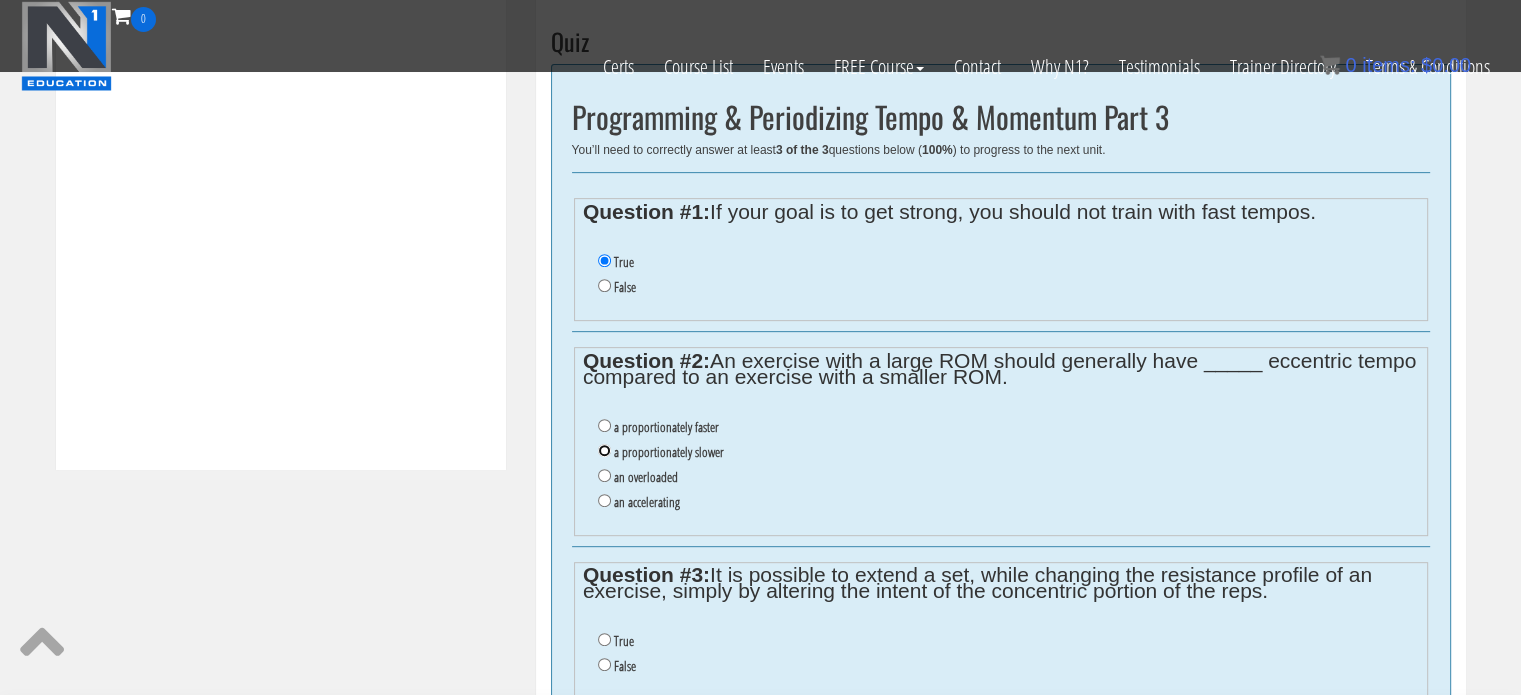 click on "a proportionately slower" at bounding box center [604, 450] 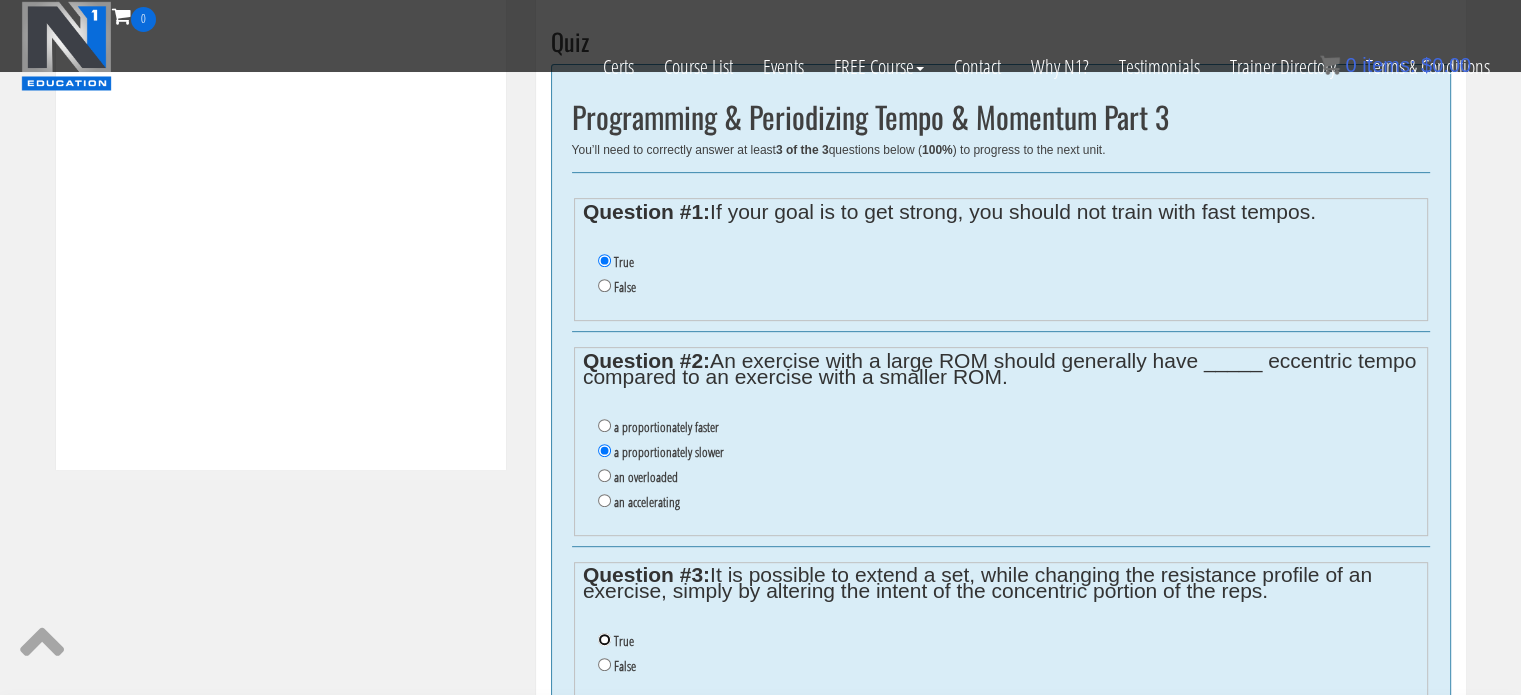 click on "True" at bounding box center (604, 639) 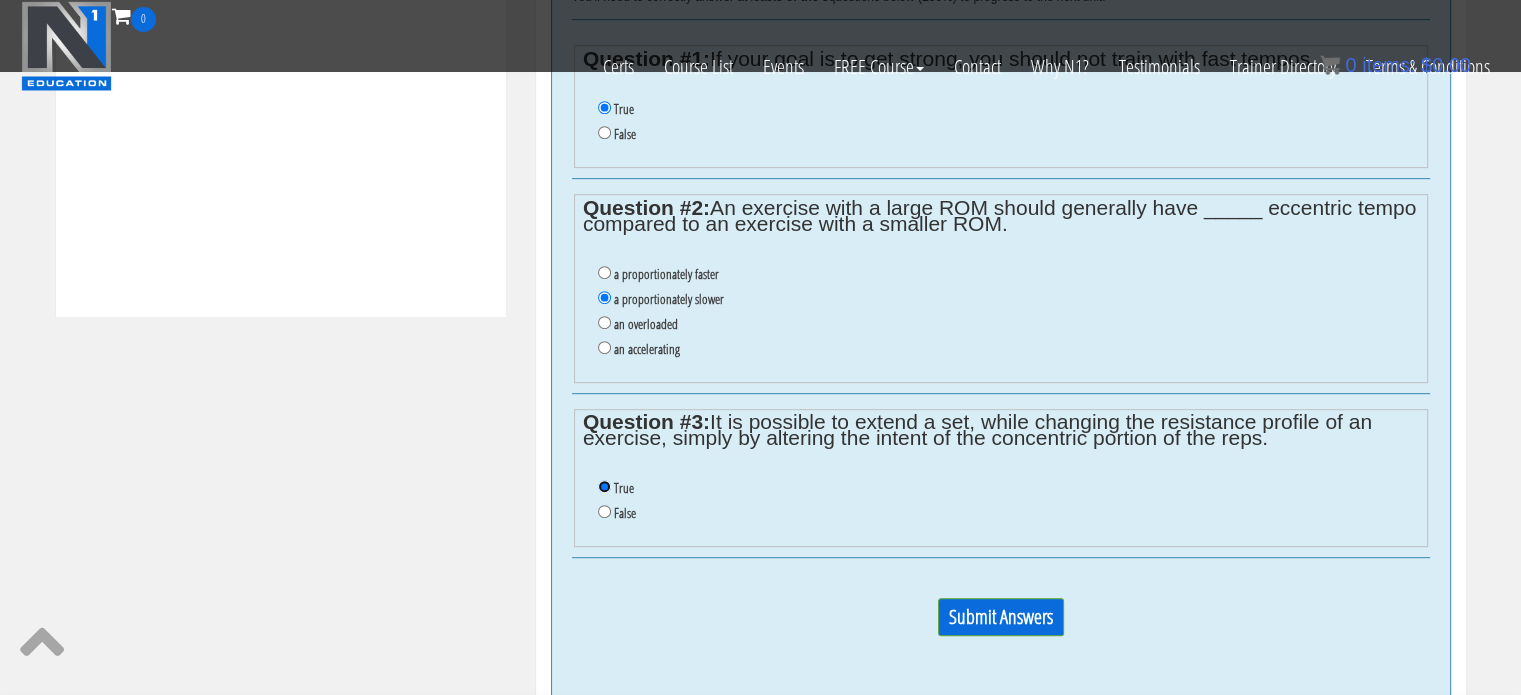 scroll, scrollTop: 953, scrollLeft: 0, axis: vertical 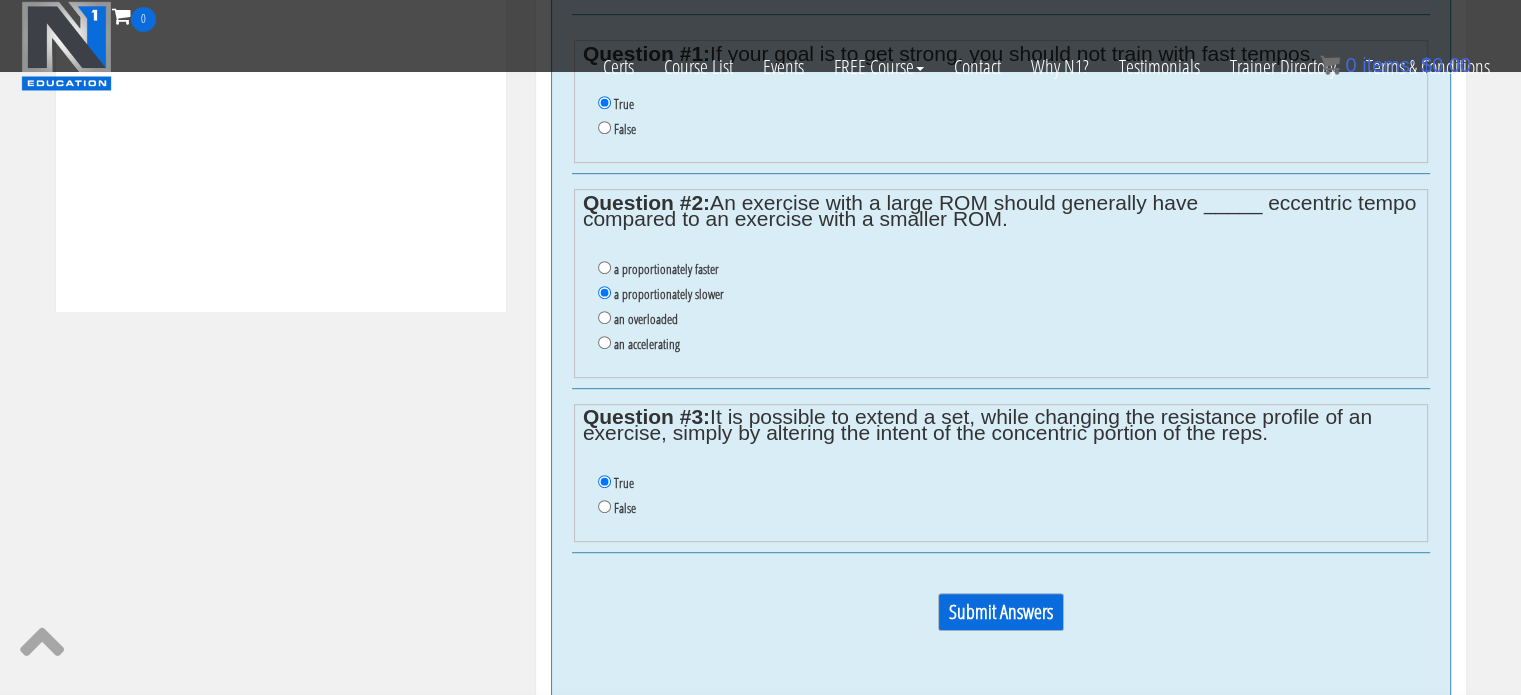click on "Submit Answers" at bounding box center [1001, 612] 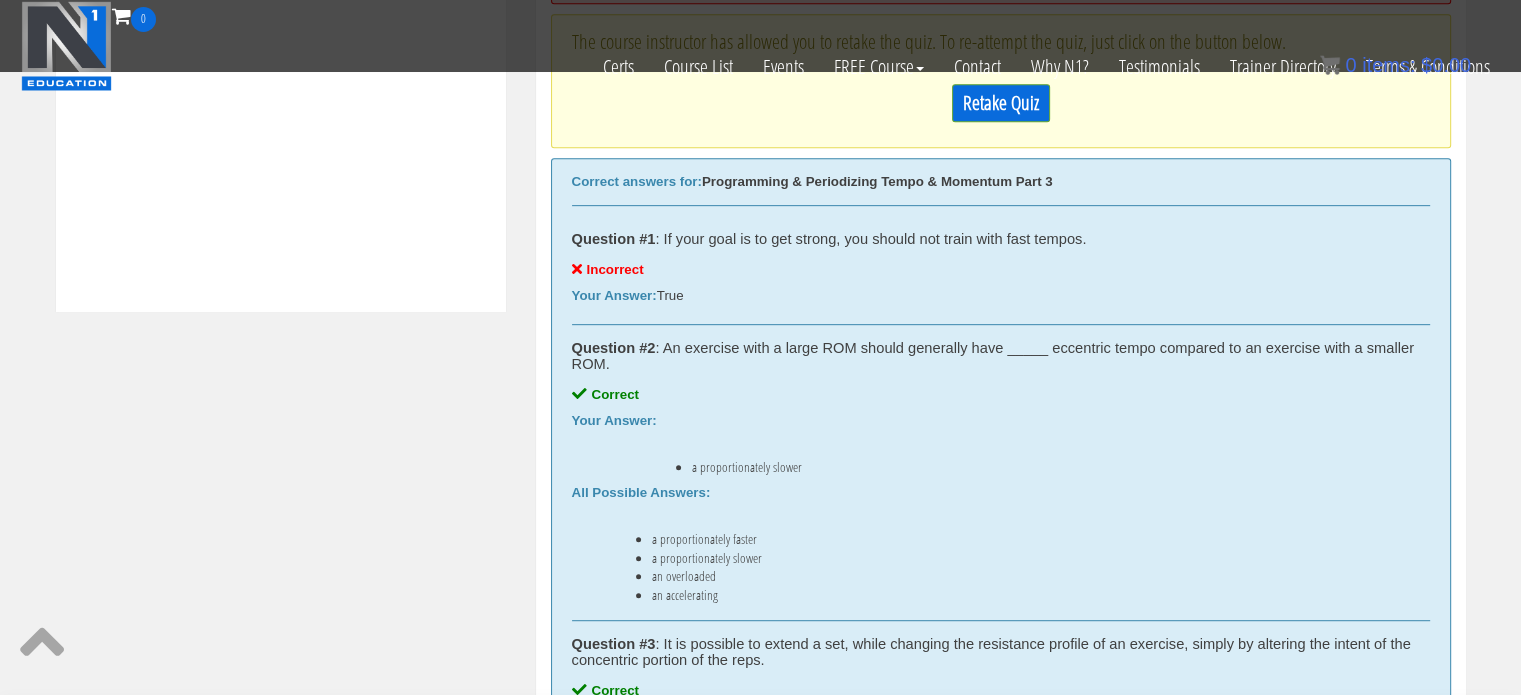 scroll, scrollTop: 758, scrollLeft: 0, axis: vertical 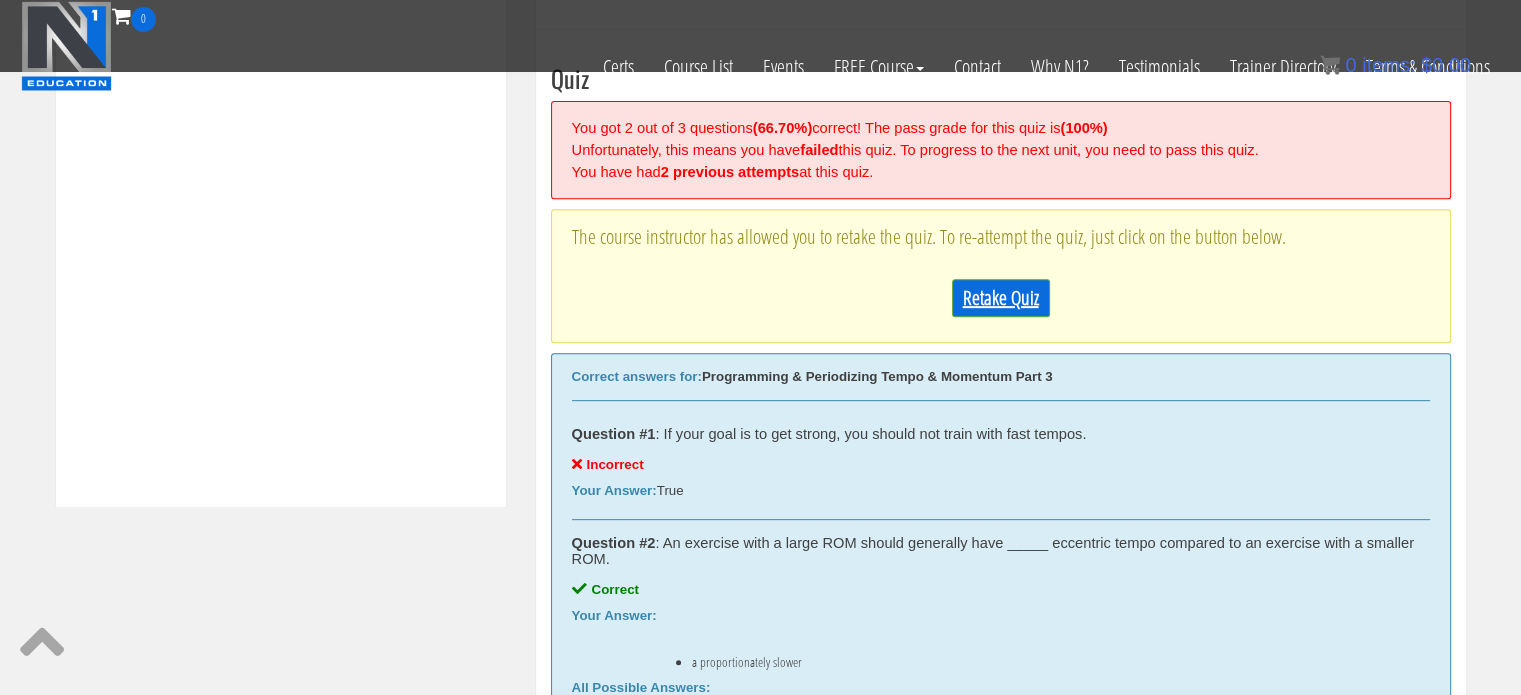 click on "Retake Quiz" at bounding box center (1001, 298) 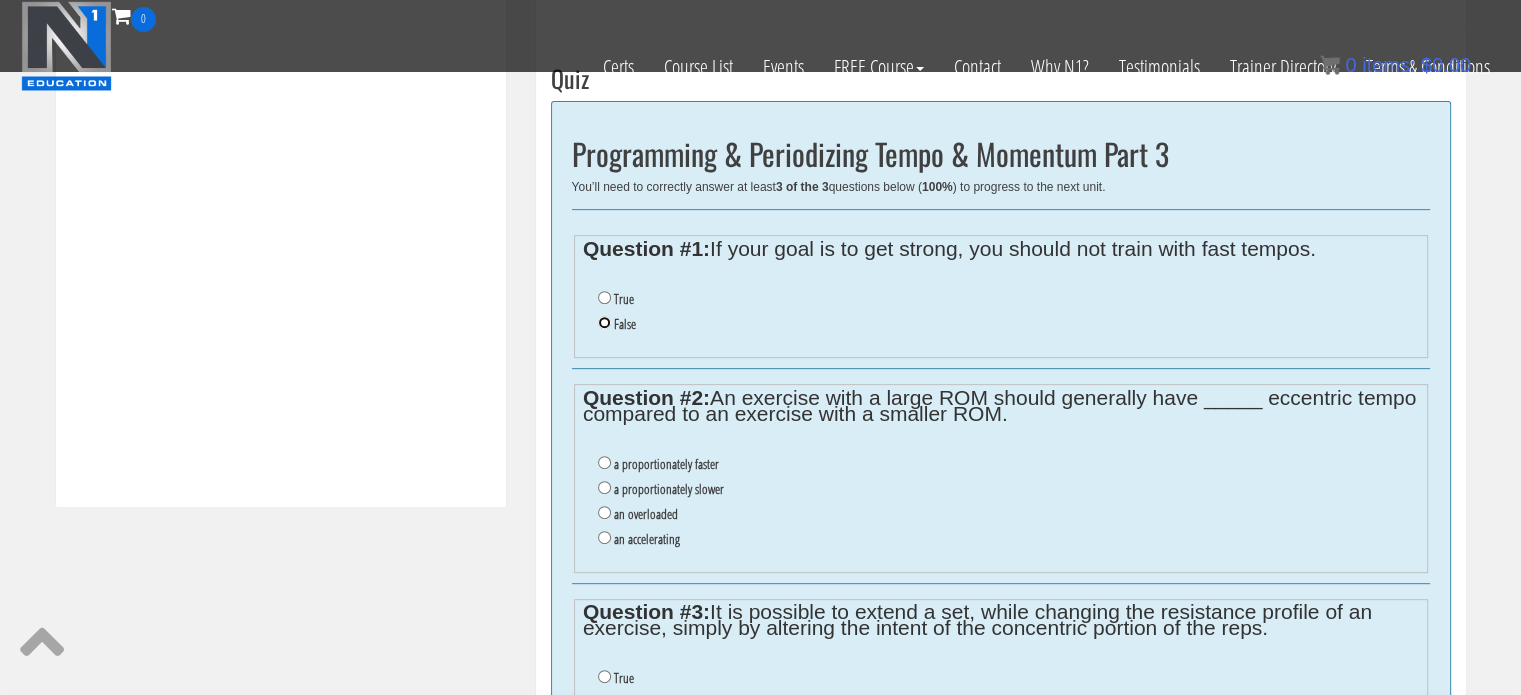 click on "False" at bounding box center (604, 322) 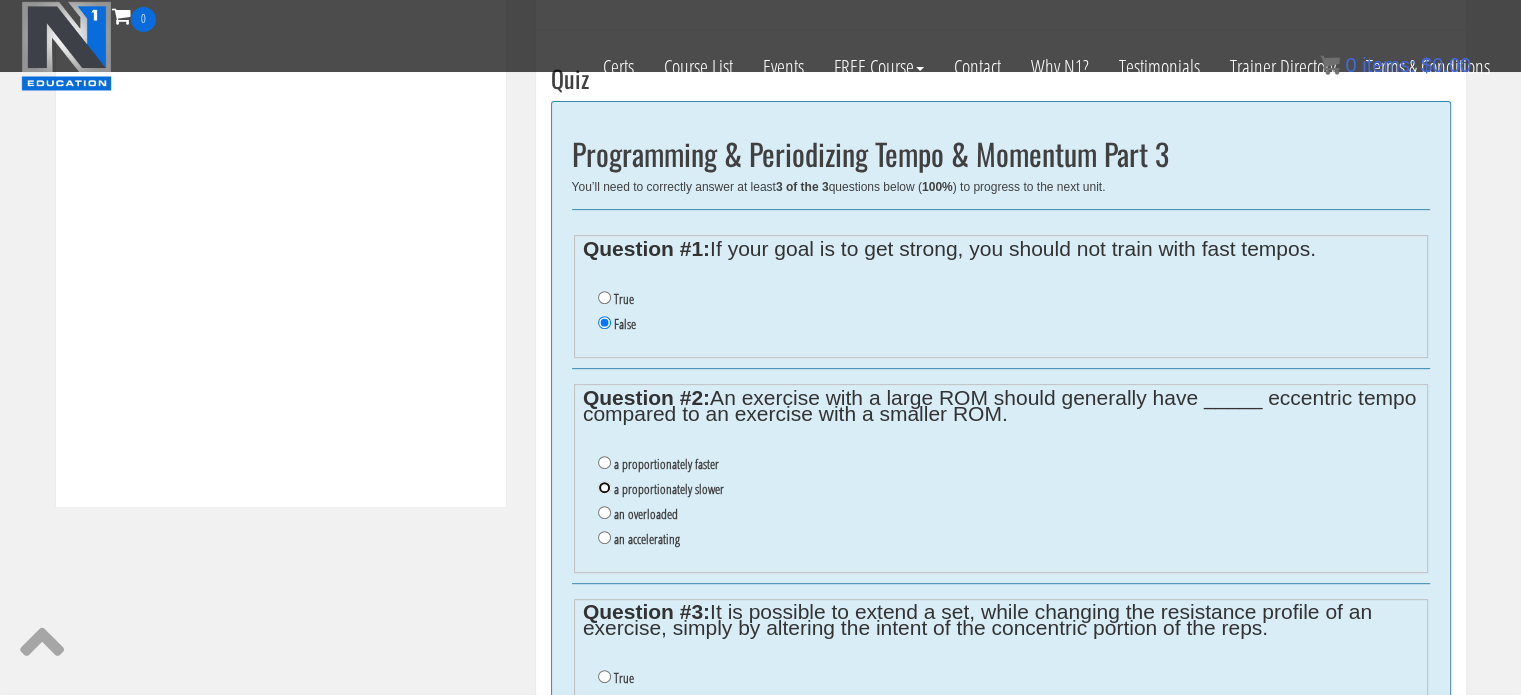 click on "a proportionately slower" at bounding box center [604, 487] 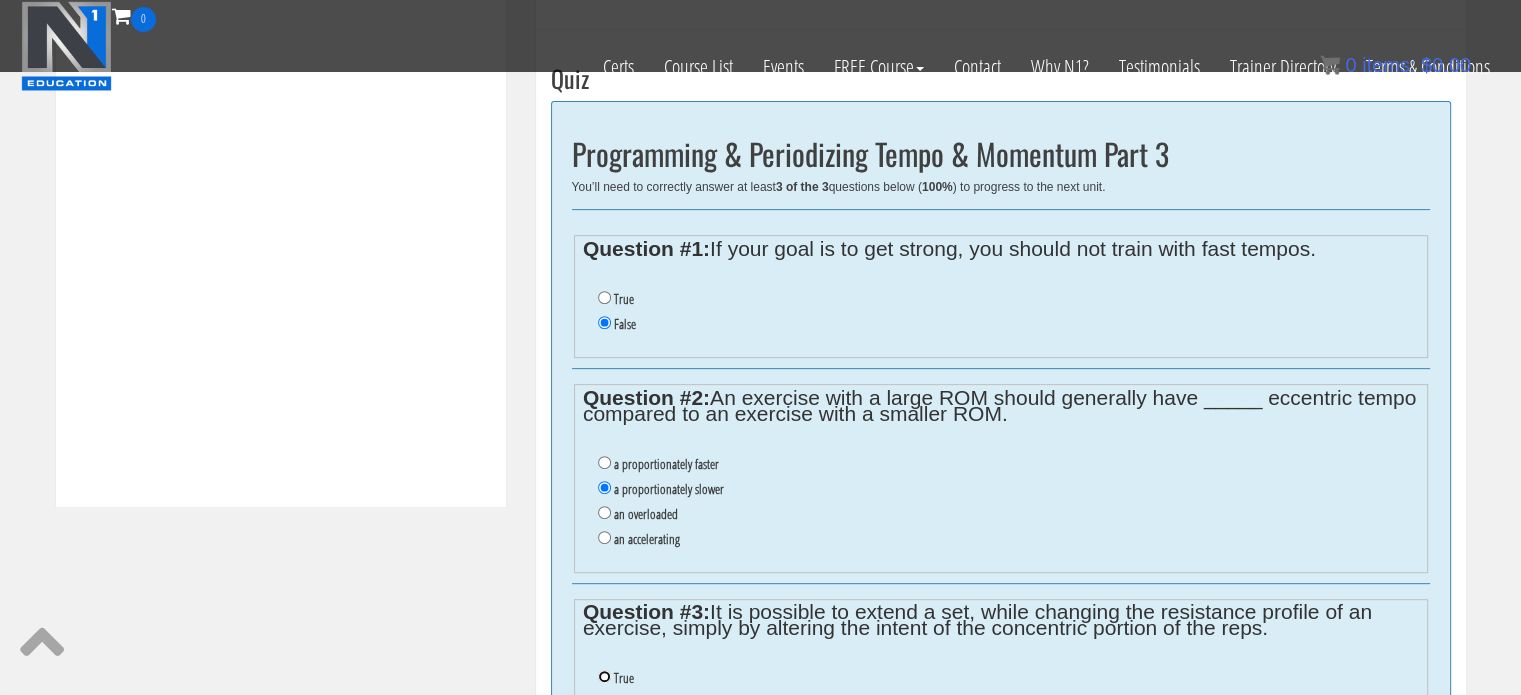 click on "True" at bounding box center [604, 676] 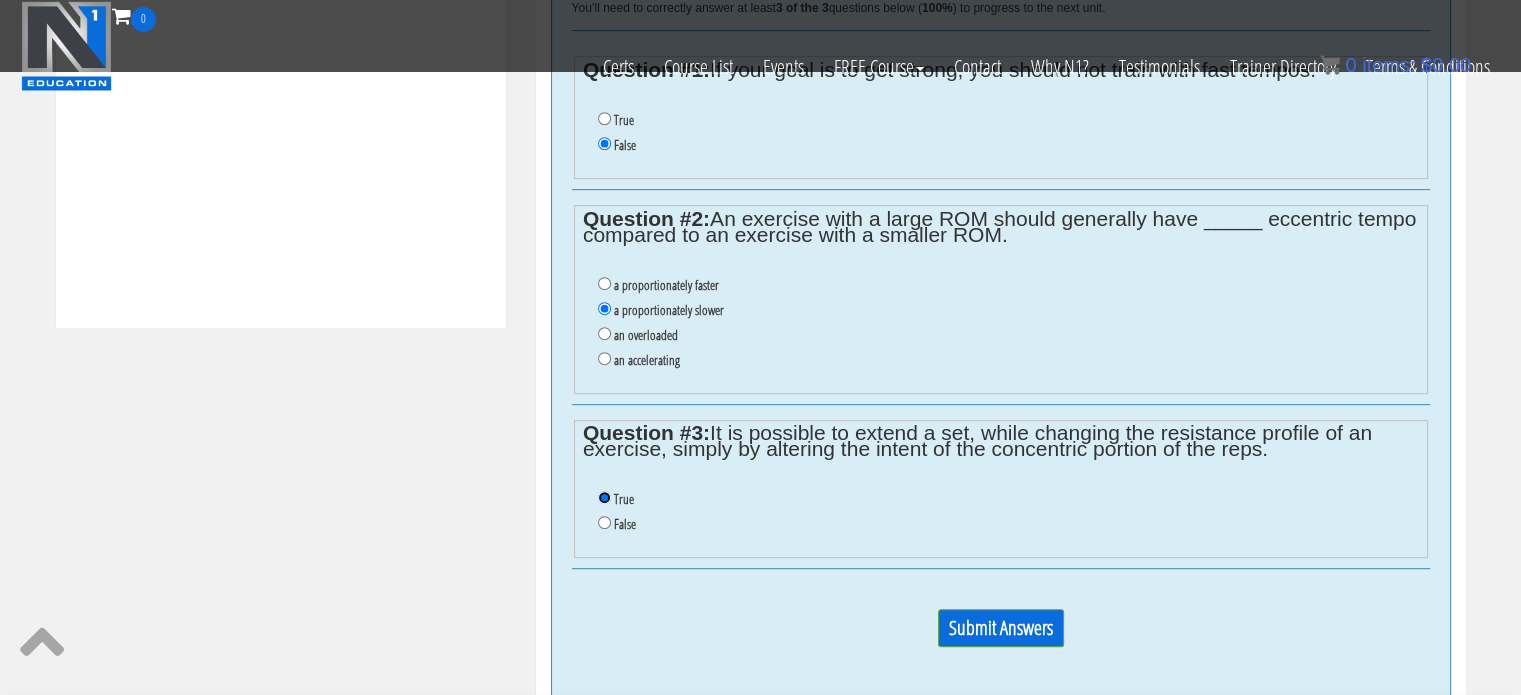 scroll, scrollTop: 948, scrollLeft: 0, axis: vertical 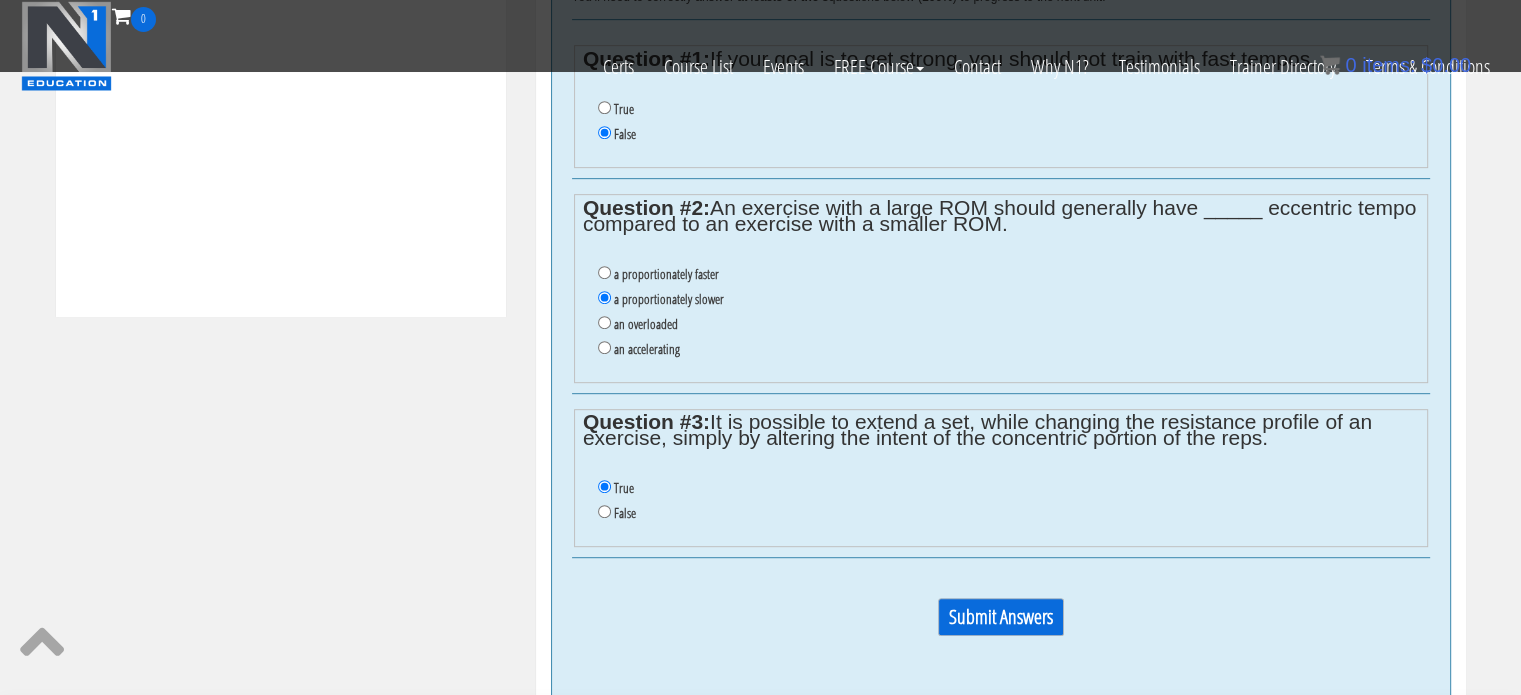 click on "Submit Answers" at bounding box center (1001, 617) 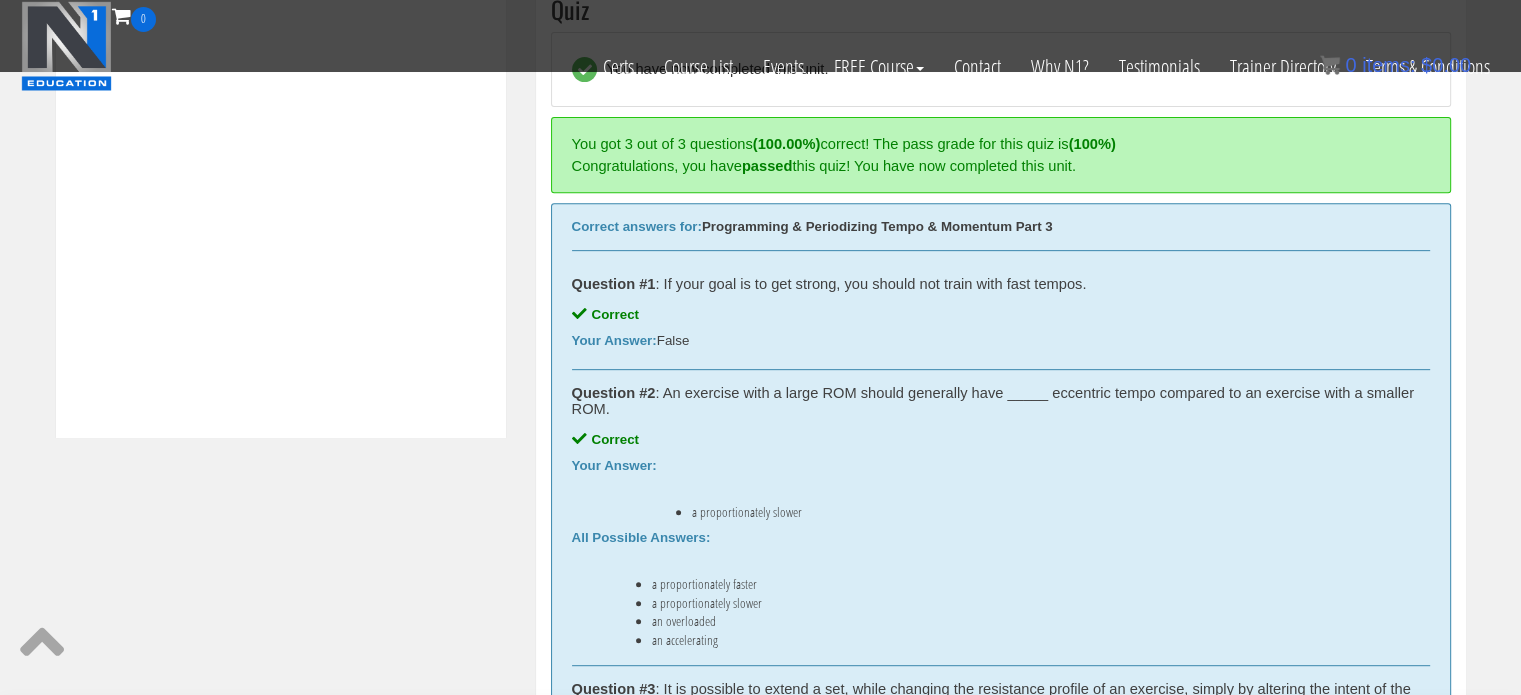 scroll, scrollTop: 758, scrollLeft: 0, axis: vertical 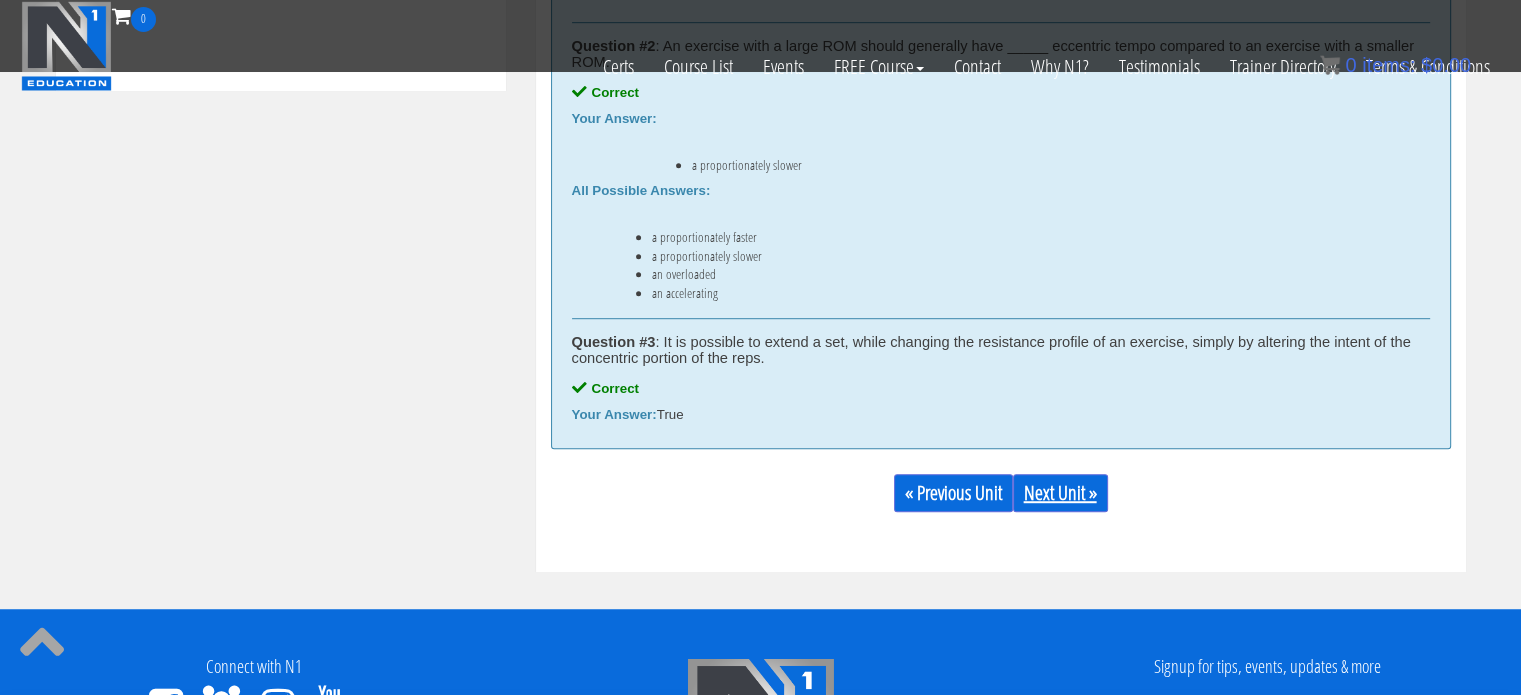 click on "Next Unit »" at bounding box center [1060, 493] 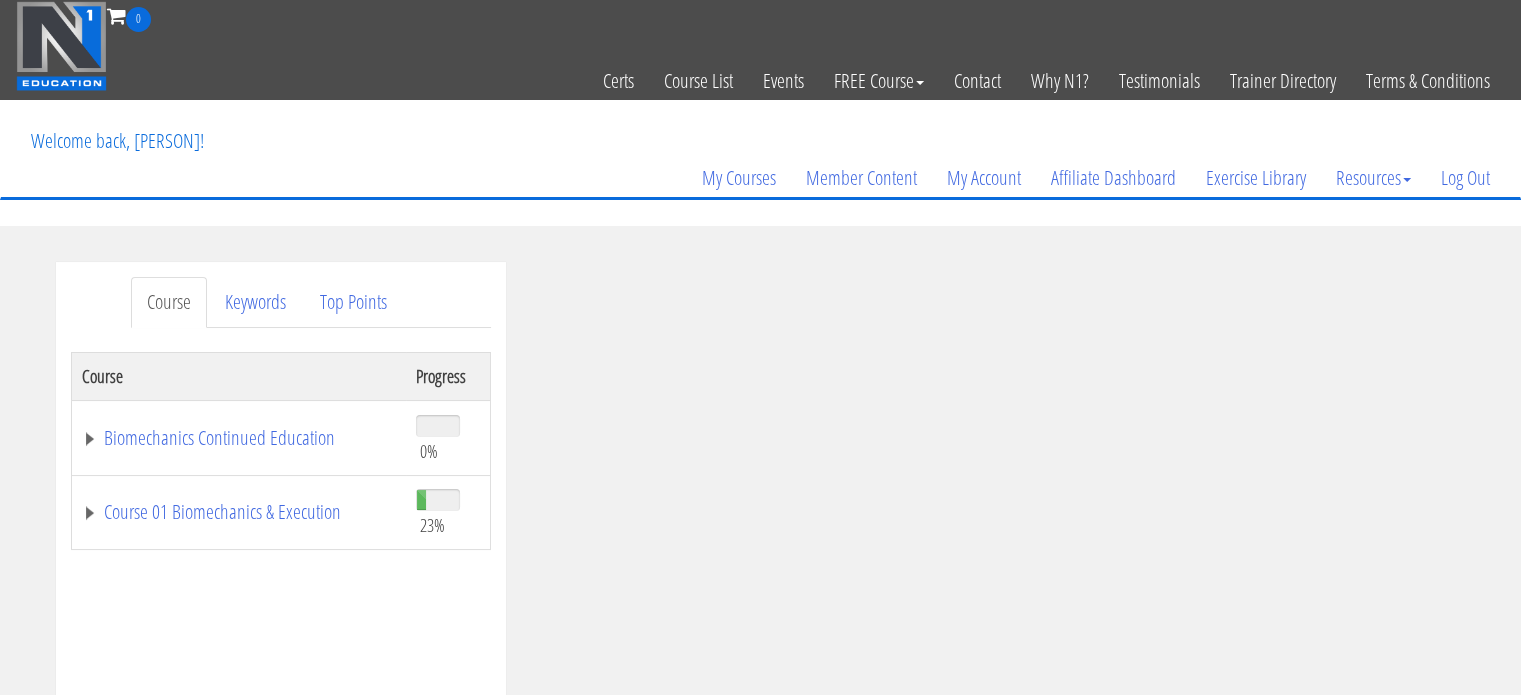 scroll, scrollTop: 0, scrollLeft: 0, axis: both 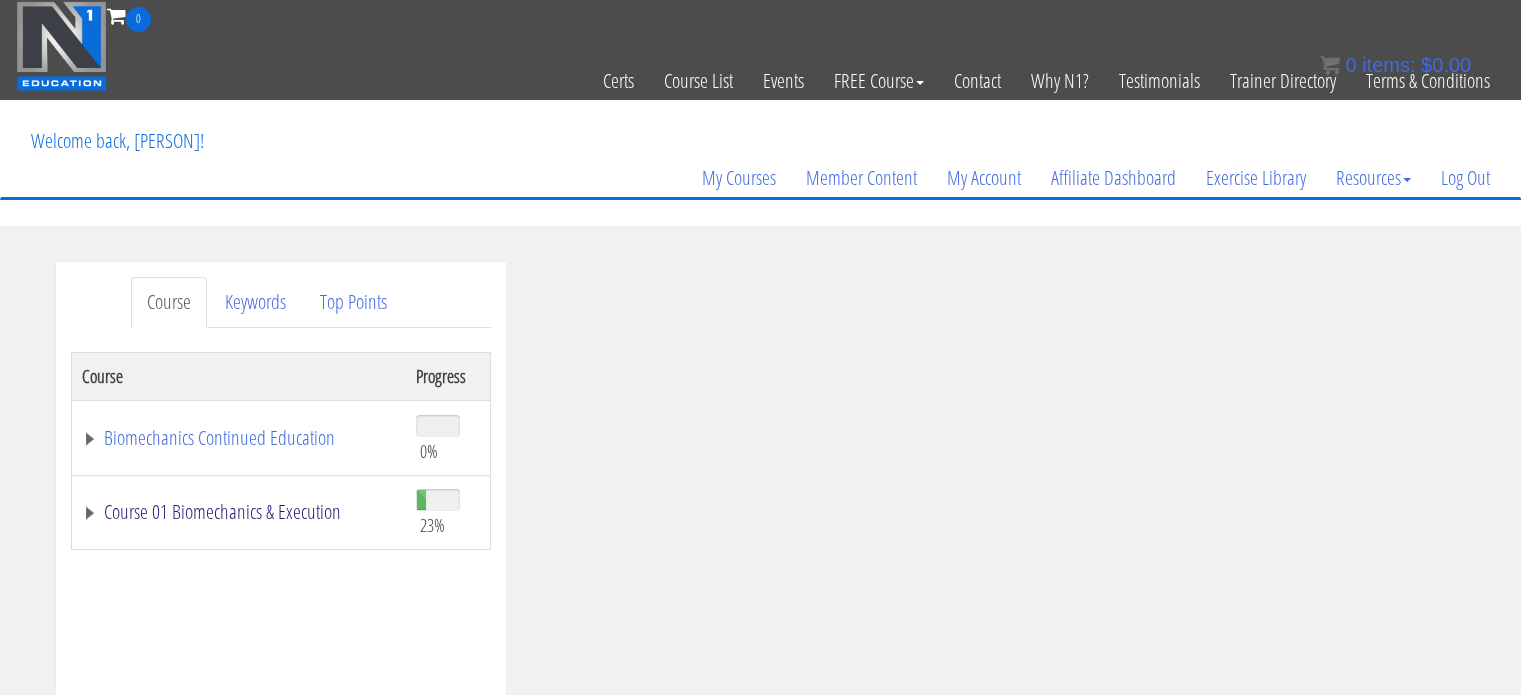 click on "Course 01 Biomechanics & Execution" at bounding box center (239, 512) 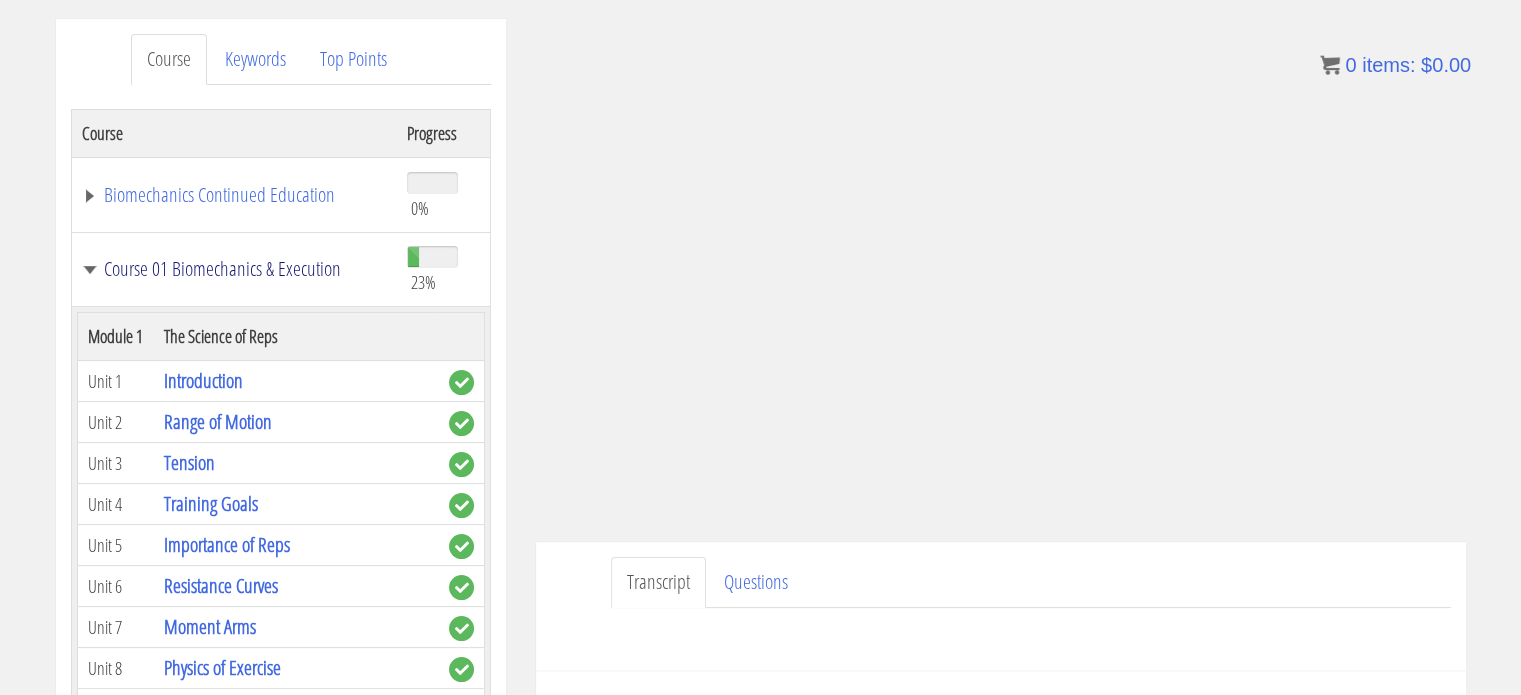 scroll, scrollTop: 262, scrollLeft: 0, axis: vertical 